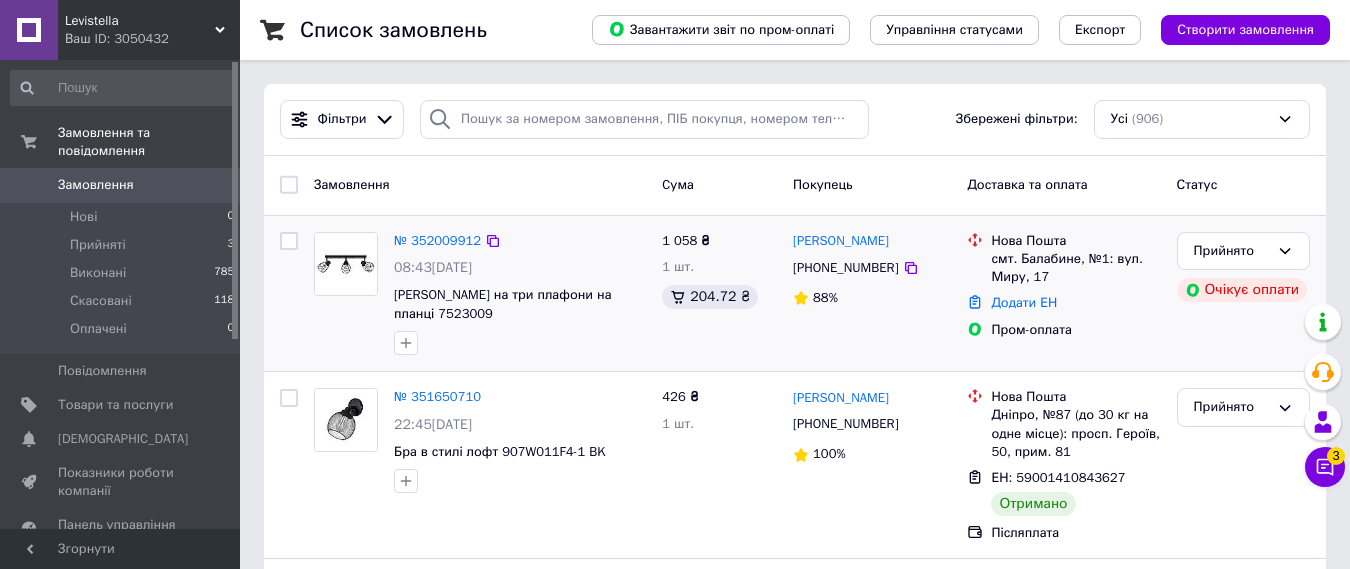 scroll, scrollTop: 0, scrollLeft: 0, axis: both 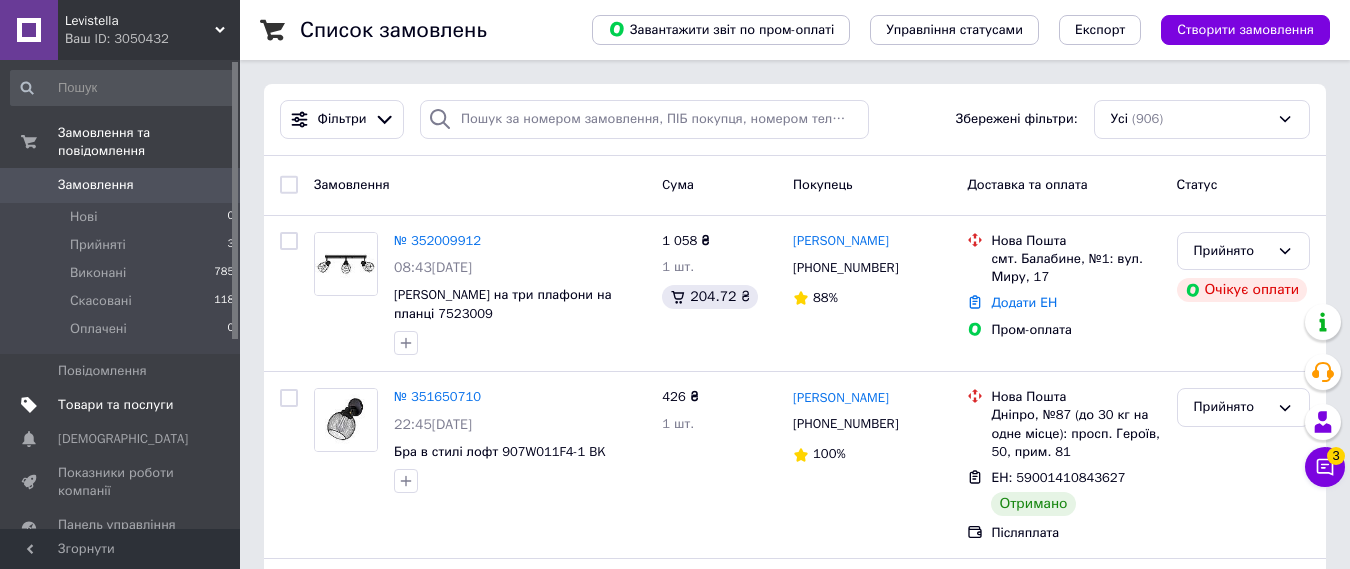 click on "Товари та послуги" at bounding box center [115, 405] 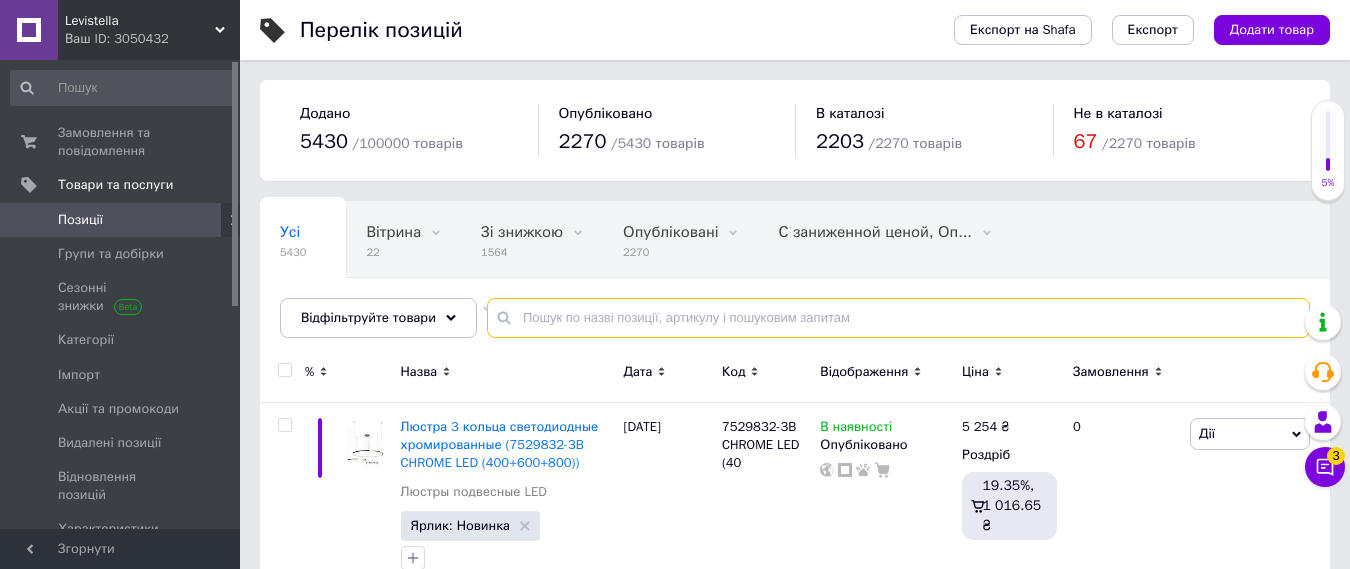 click at bounding box center [898, 318] 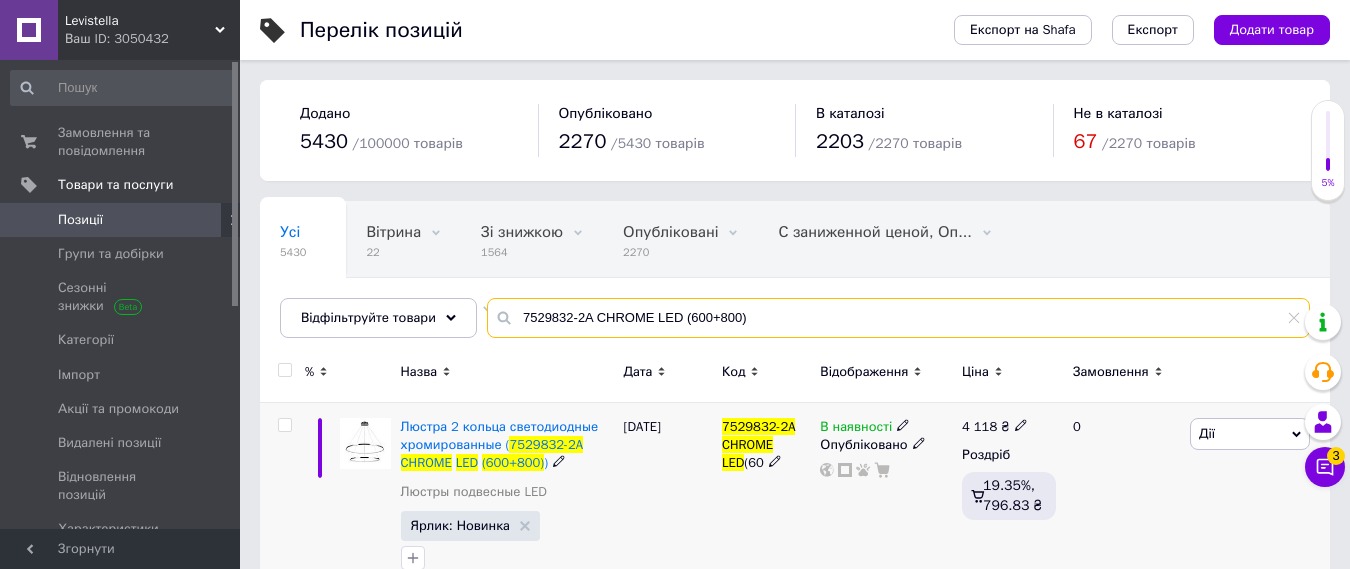 scroll, scrollTop: 46, scrollLeft: 0, axis: vertical 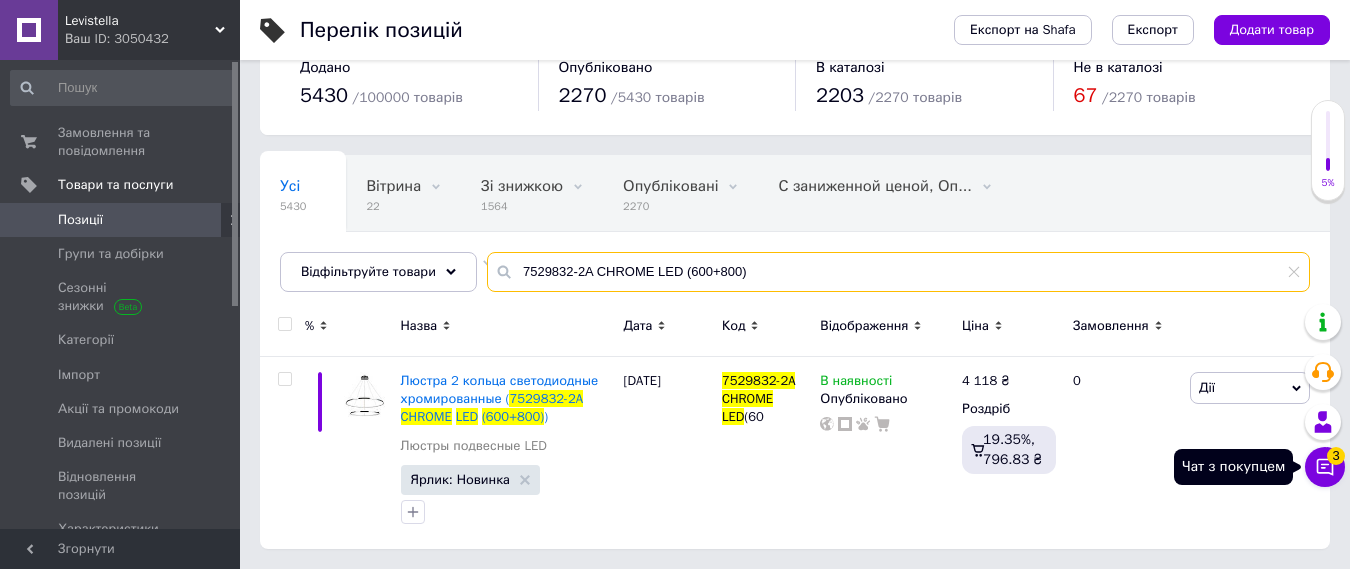 type on "7529832-2A CHROME LED (600+800)" 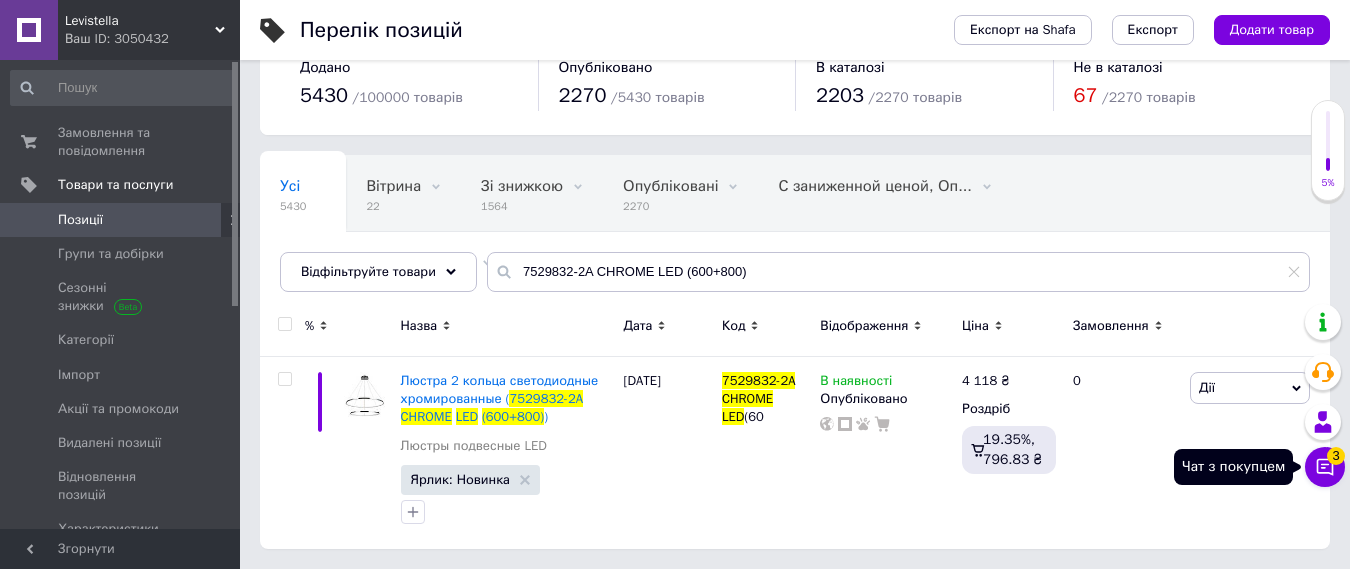 click on "Чат з покупцем 3" at bounding box center (1325, 467) 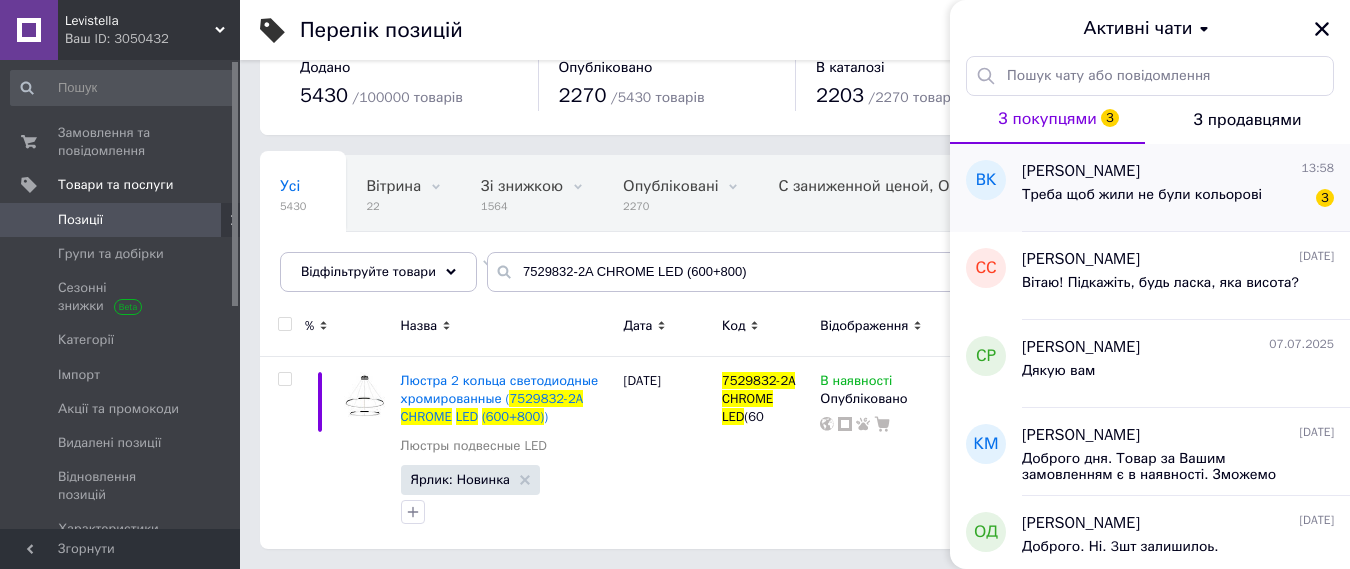 click on "Треба щоб жили не були кольорові 3" at bounding box center (1178, 199) 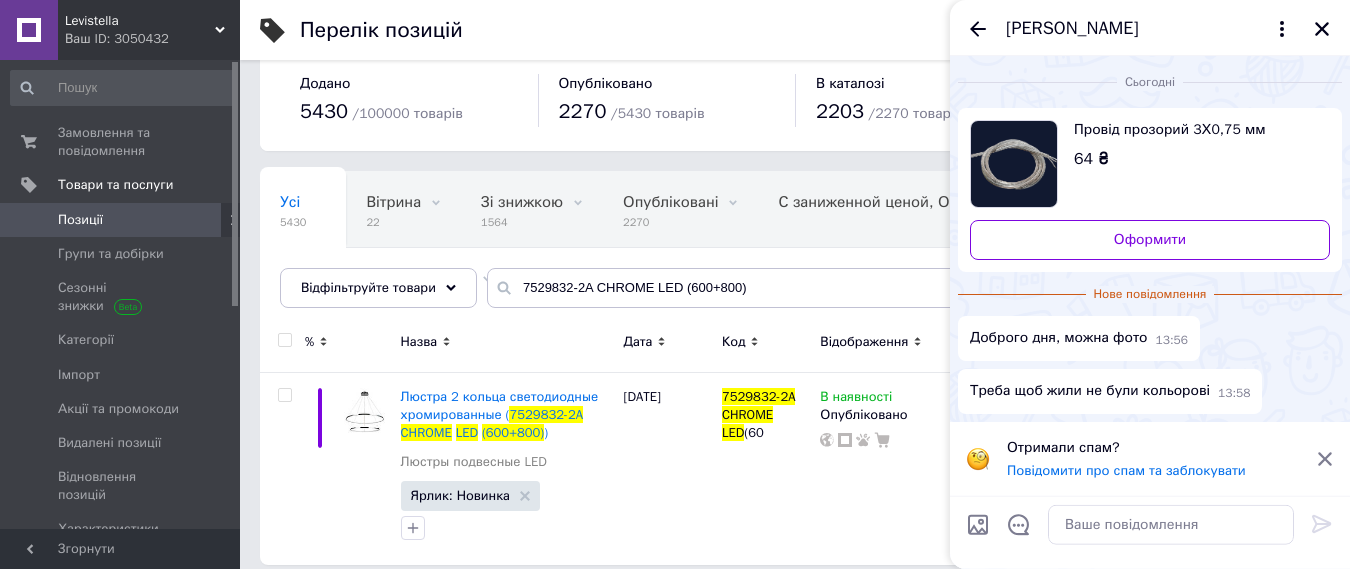 scroll, scrollTop: 46, scrollLeft: 0, axis: vertical 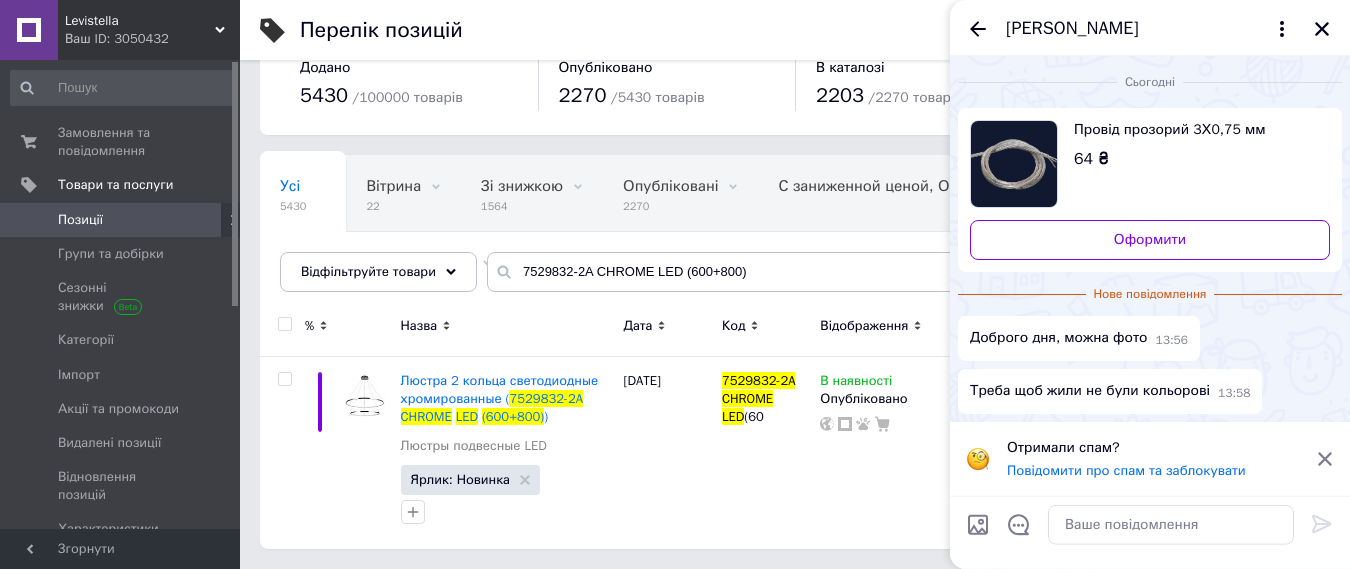 click at bounding box center [978, 525] 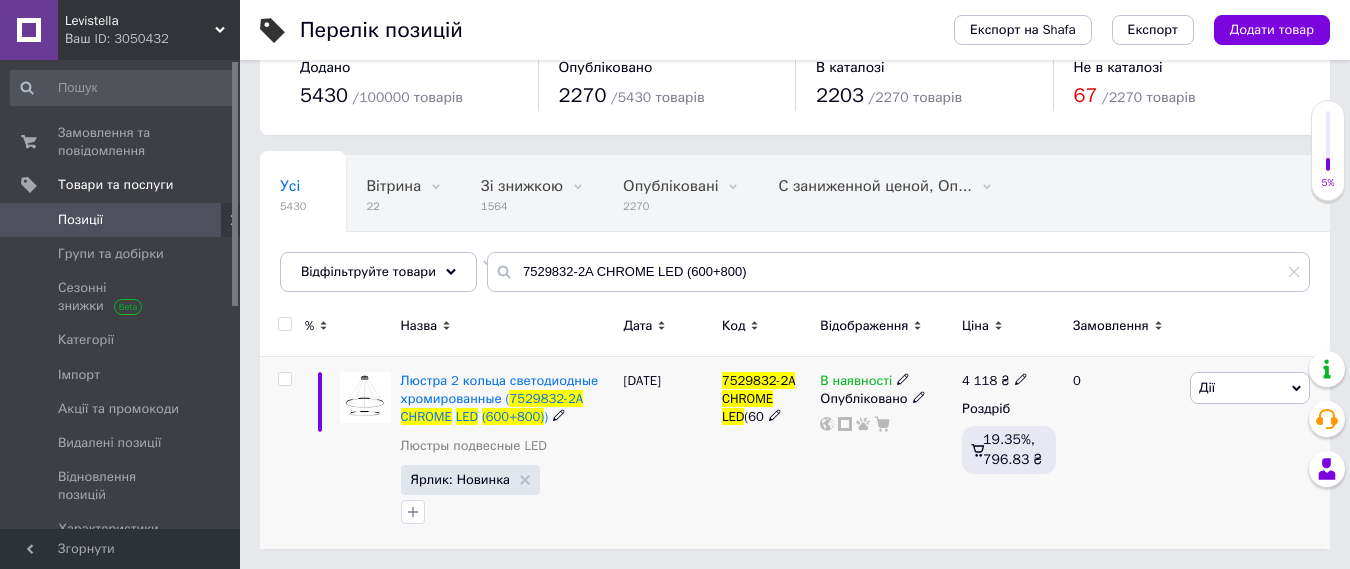 scroll, scrollTop: 0, scrollLeft: 0, axis: both 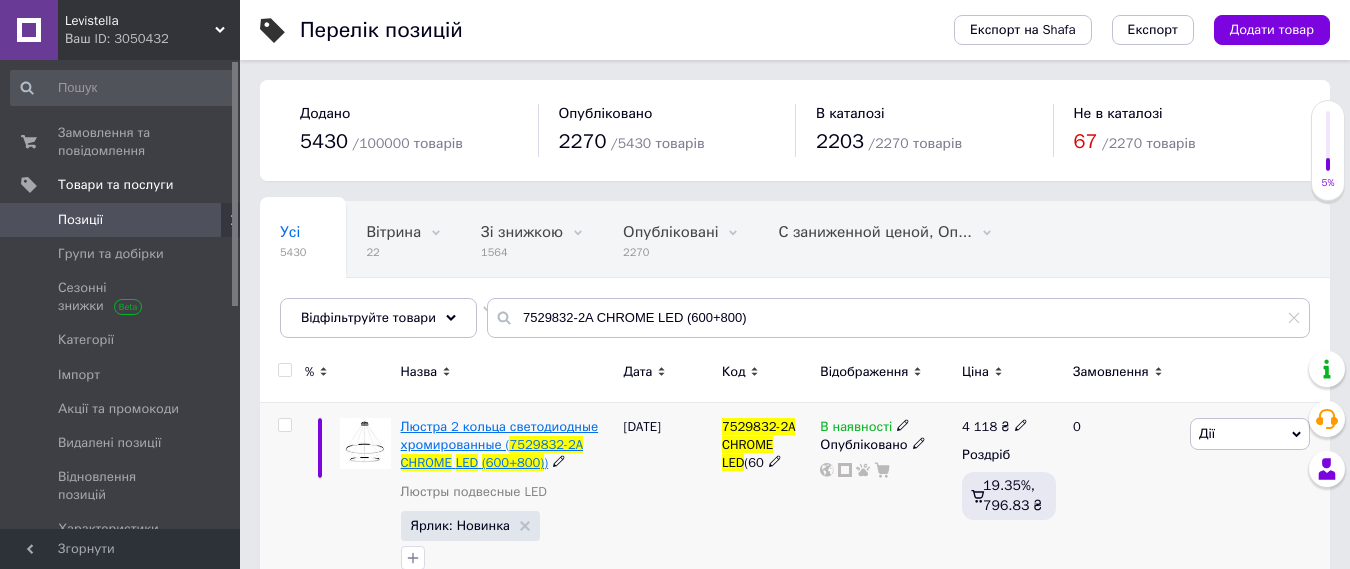 click on "Люстра 2 кольца светодиодные хромированные (" at bounding box center (500, 435) 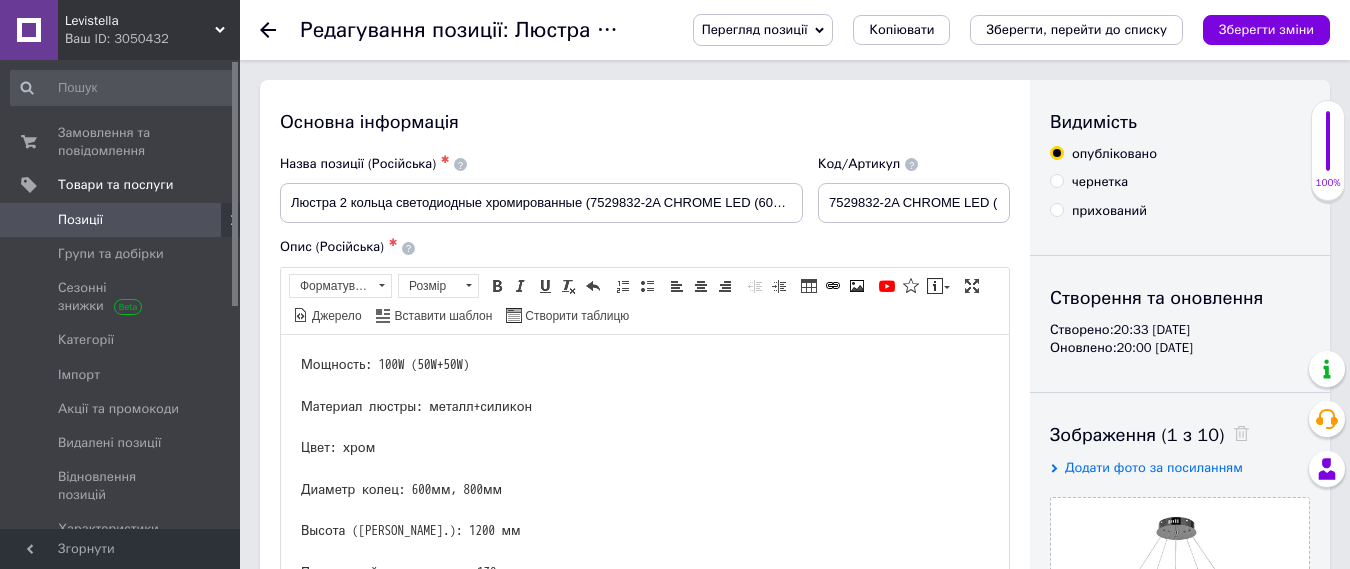 scroll, scrollTop: 0, scrollLeft: 0, axis: both 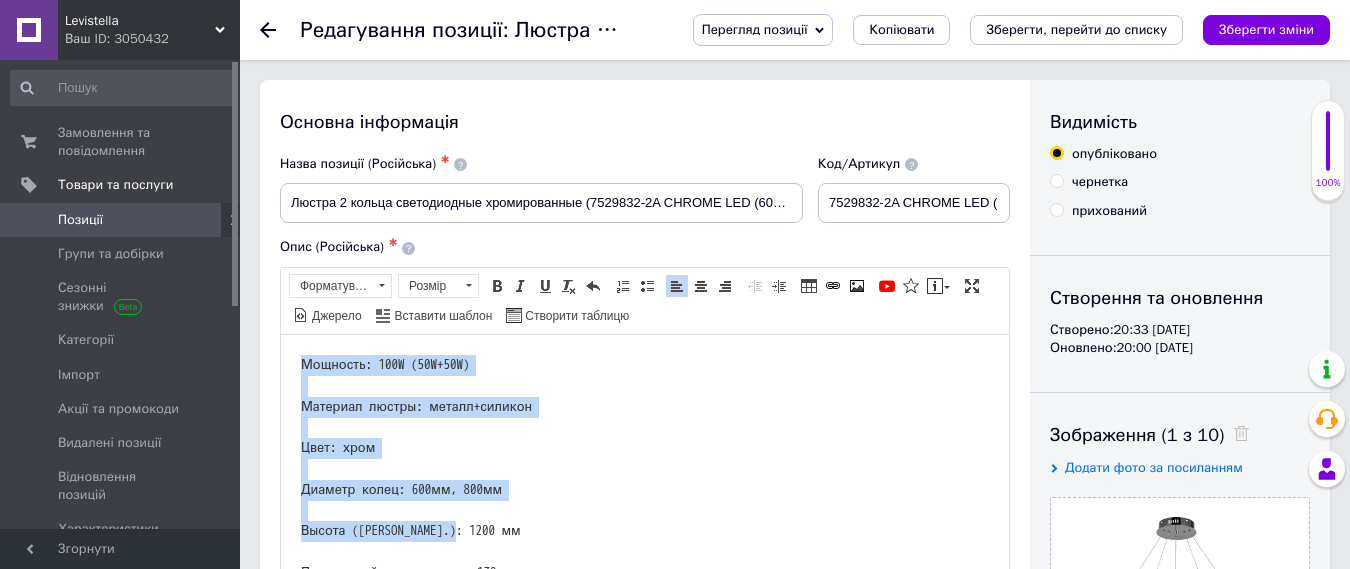 drag, startPoint x: 301, startPoint y: 361, endPoint x: 510, endPoint y: 528, distance: 267.5257 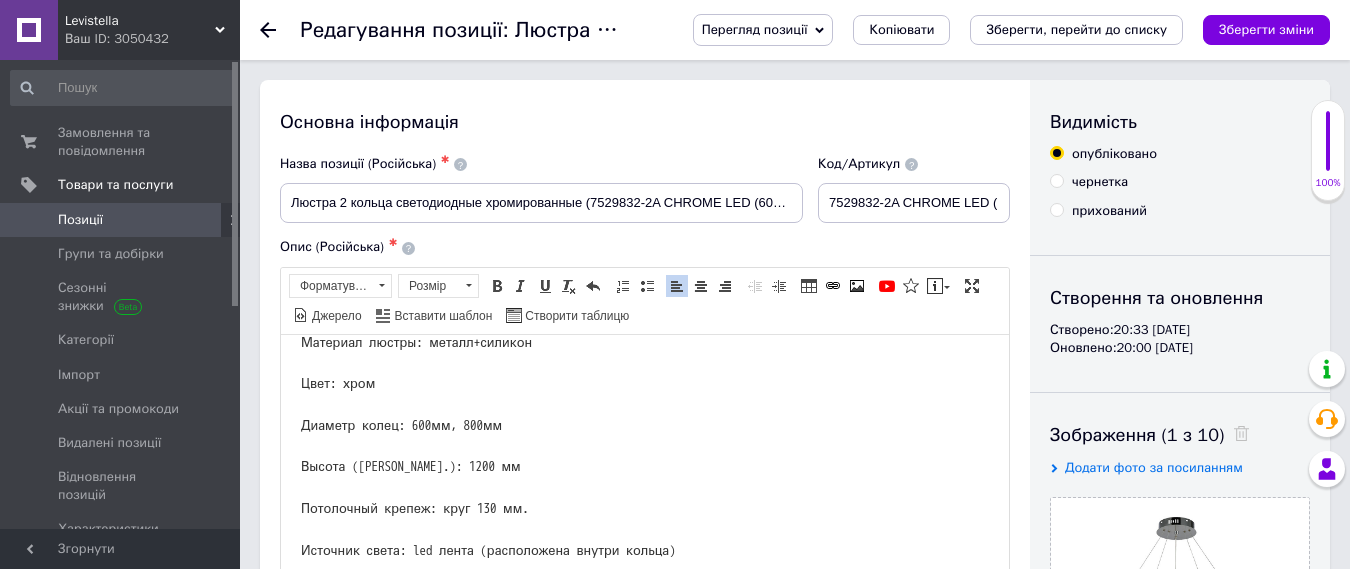 scroll, scrollTop: 100, scrollLeft: 0, axis: vertical 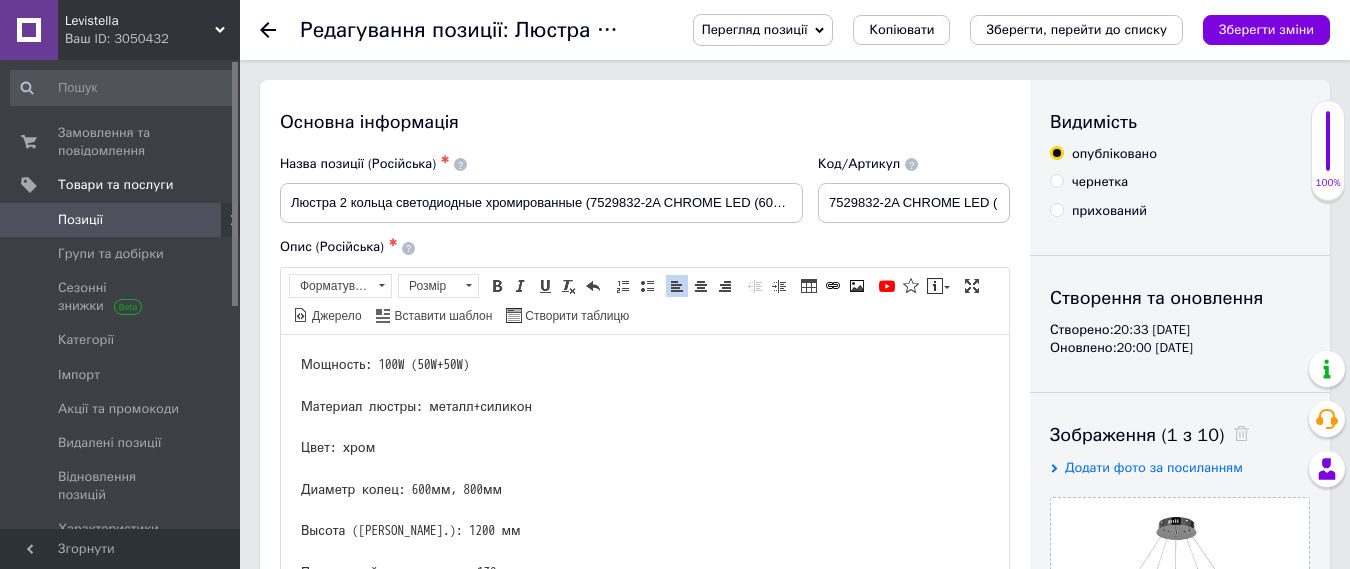 click on "Мощность: 100W (50W+50W)
Материал люстры: металл+силикон
Цвет: хром
Диаметр колец: 600мм, 800мм
Высота ([PERSON_NAME].): 1200 мм
Потолочный крепеж: круг 130 мм.
Источник света: led лента (расположена внутри кольца)
Три режима цвета света: теплый, холодный, нейтральный
Комплектация пультом: да
Тип люстры: подвесная" at bounding box center (645, 551) 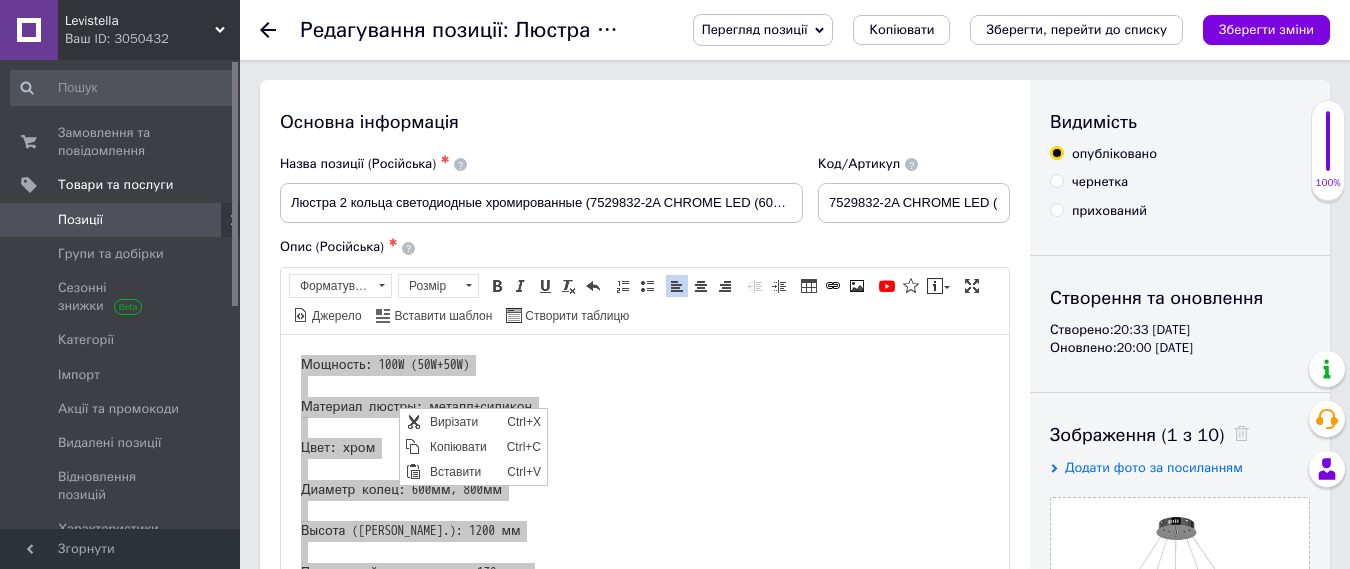 scroll, scrollTop: 0, scrollLeft: 0, axis: both 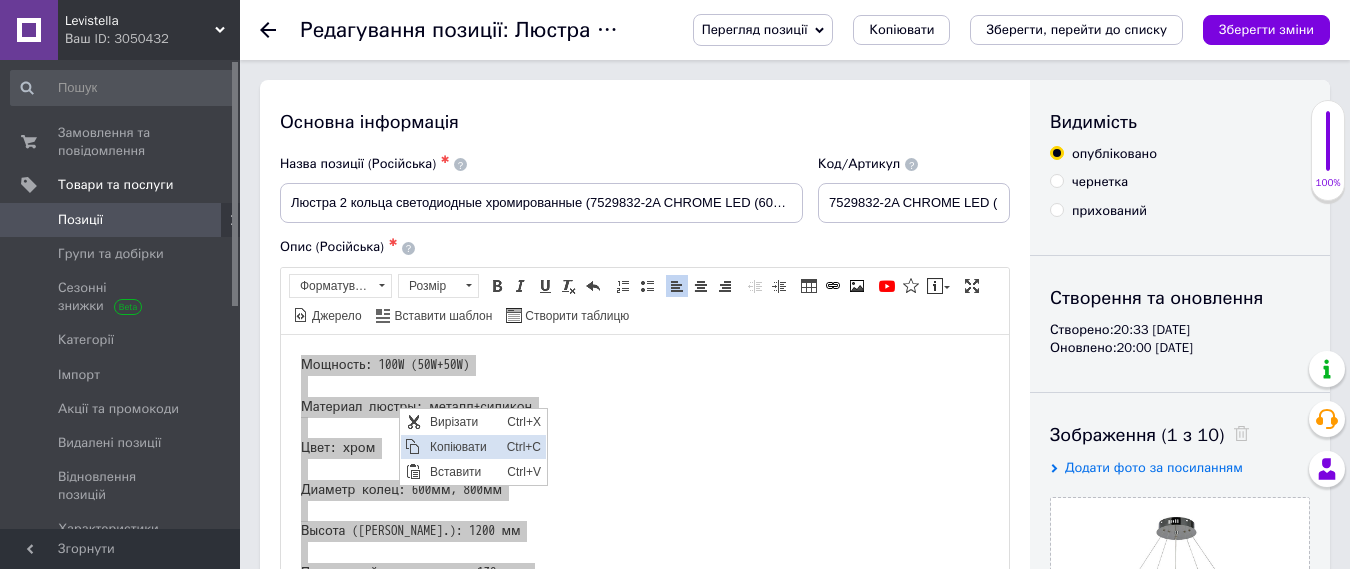 click on "Копіювати" at bounding box center [463, 446] 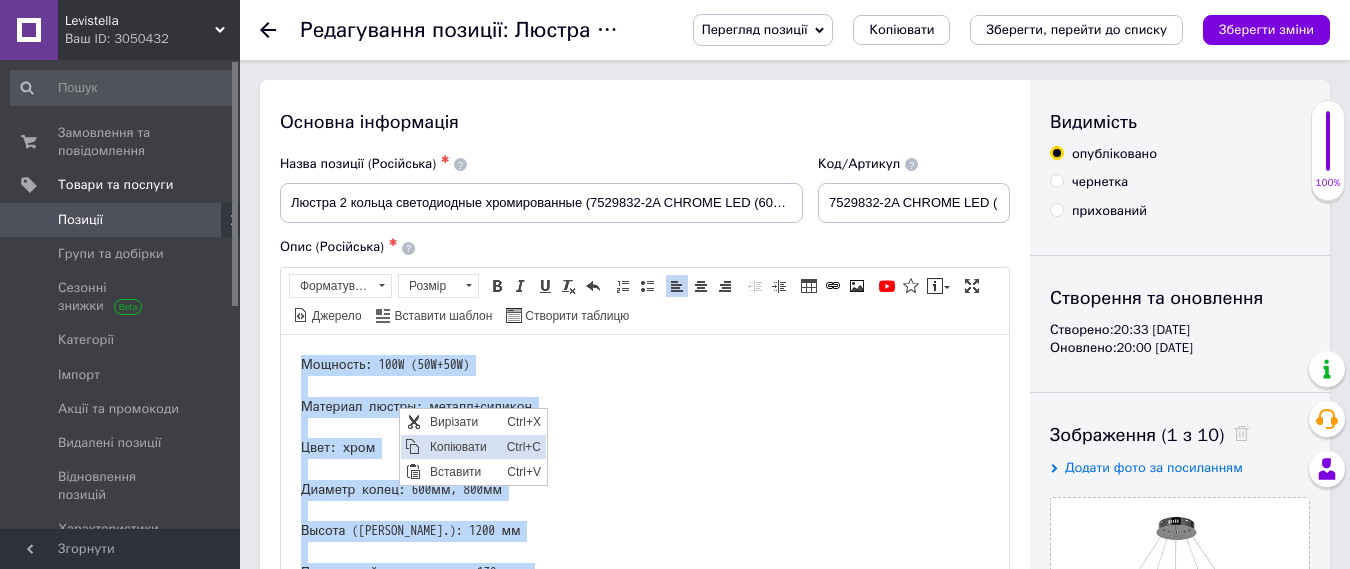 copy on "Мощность: 100W (50W+50W)
Материал люстры: металл+силикон
Цвет: хром
Диаметр колец: 600мм, 800мм
Высота ([PERSON_NAME].): 1200 мм
Потолочный крепеж: круг 130 мм.
Источник света: led лента (расположена внутри кольца)
Три режима цвета света: теплый, холодный, нейтральный
Комплектация пультом: да
Тип люстры: подвесная" 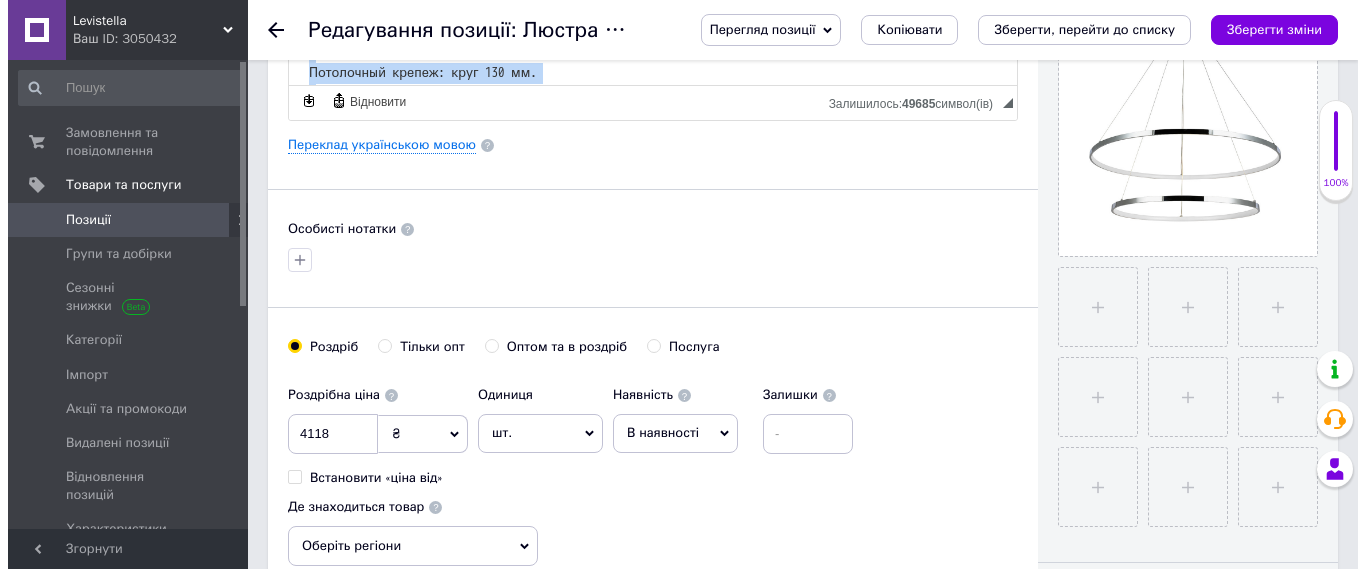 scroll, scrollTop: 300, scrollLeft: 0, axis: vertical 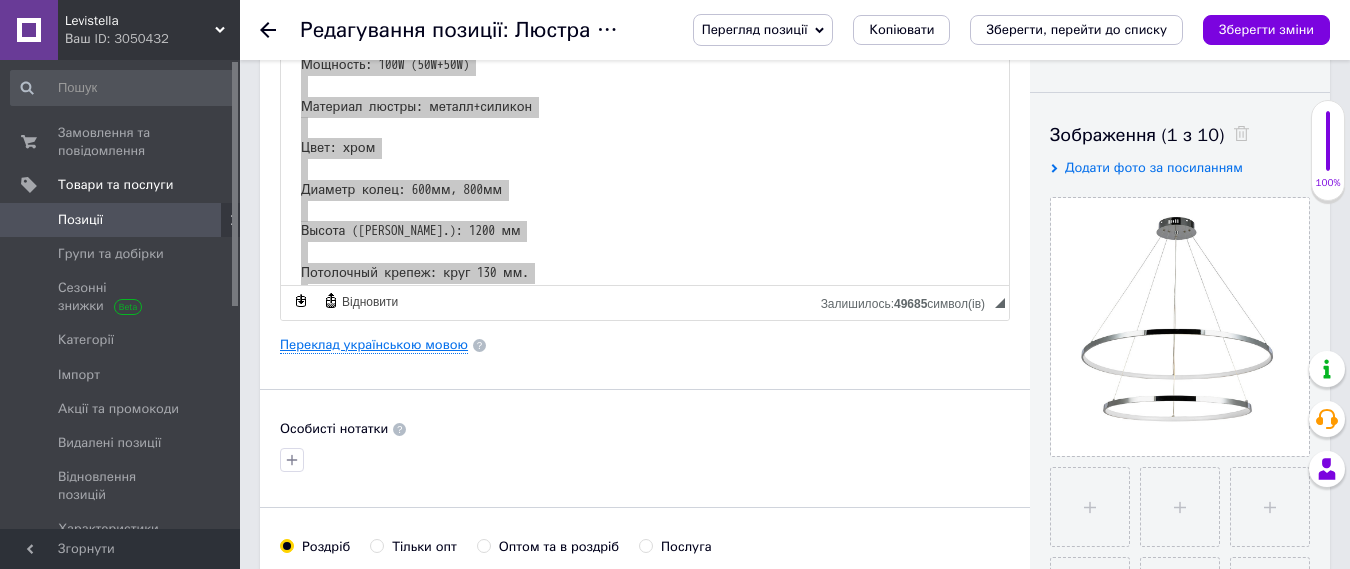 click on "Переклад українською мовою" at bounding box center [374, 345] 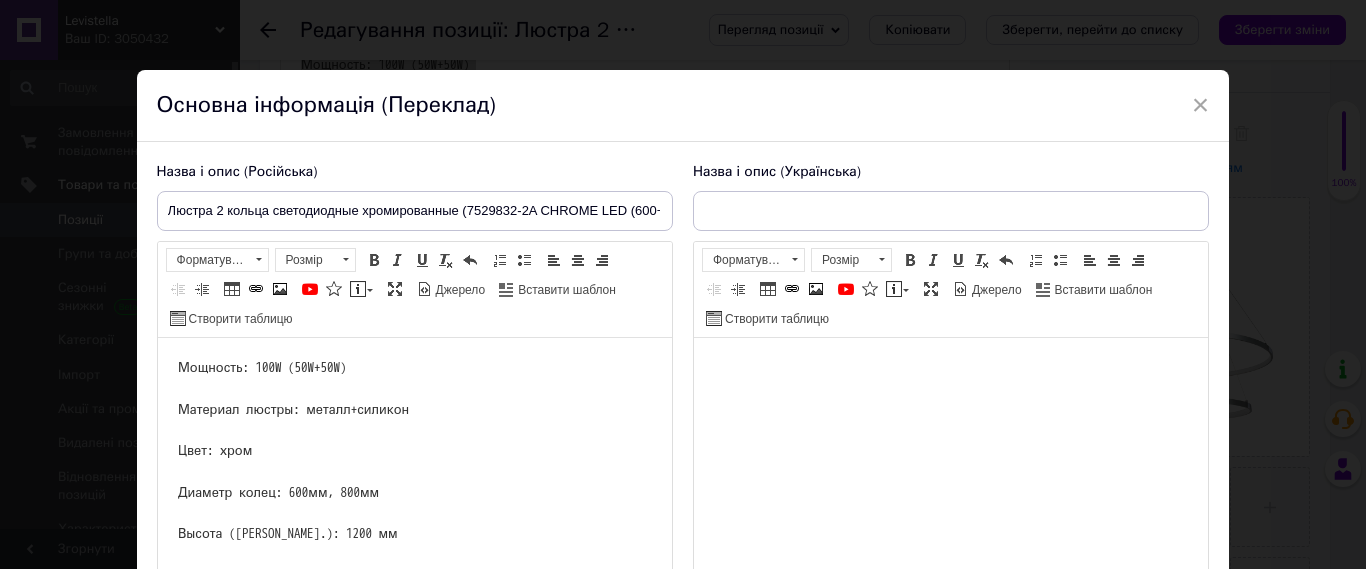 scroll, scrollTop: 0, scrollLeft: 0, axis: both 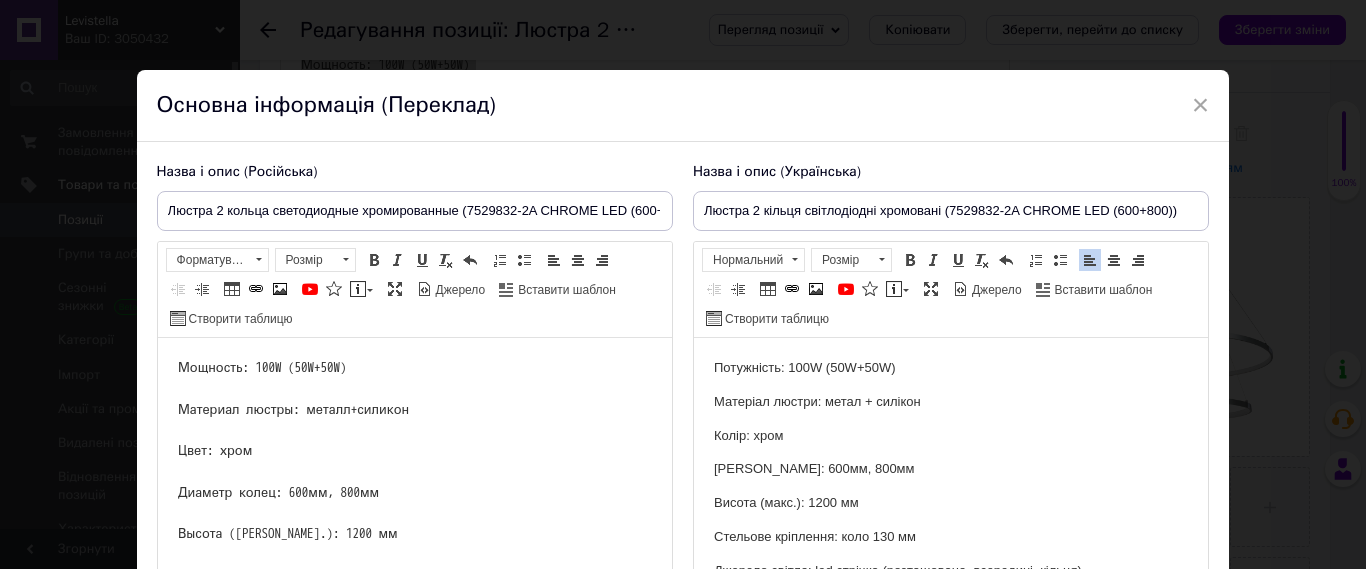 click on "Потужність: 100W (50W+50W)" at bounding box center [950, 368] 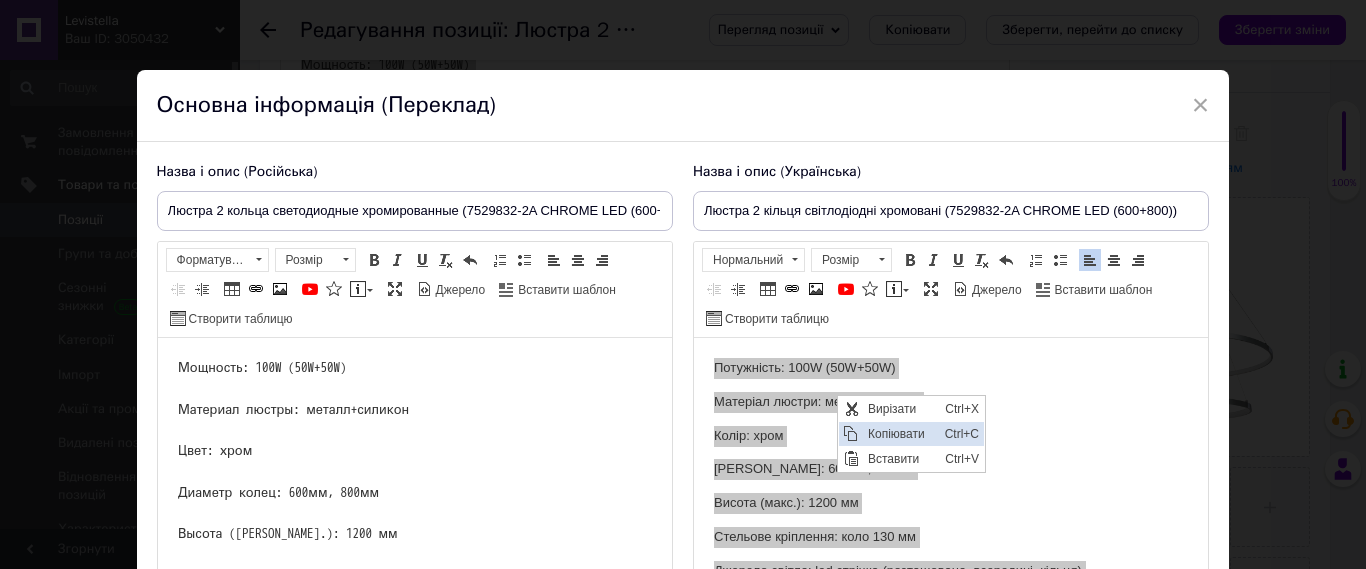 click on "Копіювати" at bounding box center (901, 434) 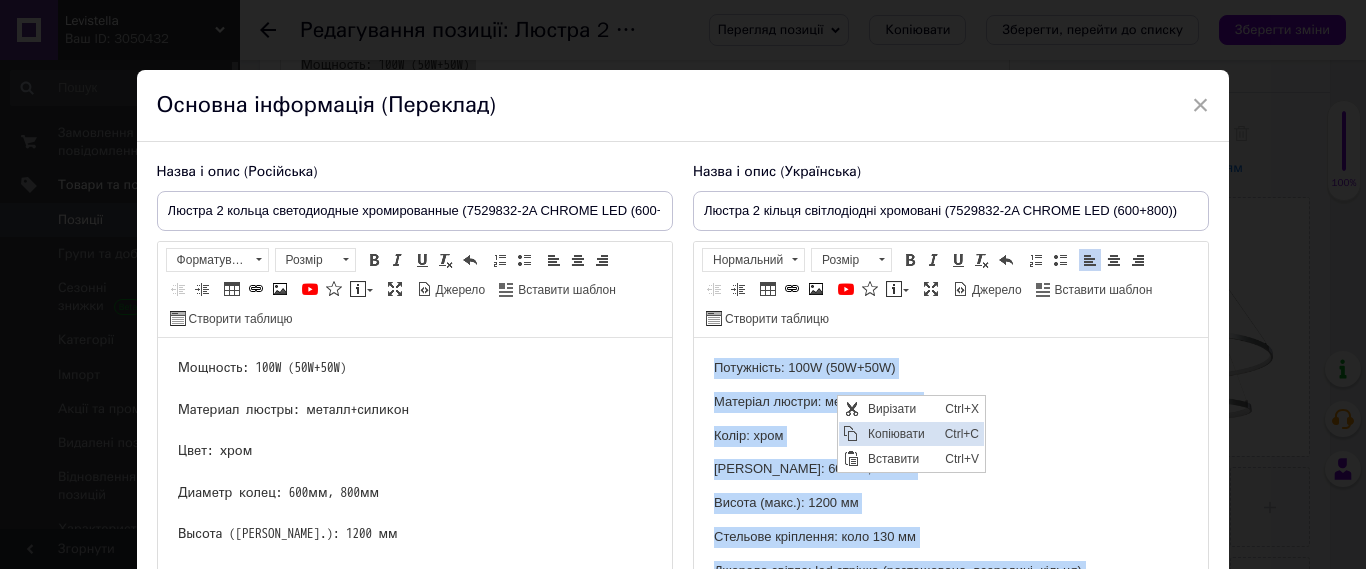 copy on "Потужність: 100W (50W+50W) Матеріал люстри: метал + [PERSON_NAME]: хром Діаметр кілець: 600мм, 800мм Висота ([PERSON_NAME].): 1200 мм Стельове кріплення: коло 130 мм Джерело світла: led стрічка (розташована  всередині  кільця) Три режими кольору світла: теплий, холодний, нейтральний Комплектація пультом: так Тип люстри: підвісна" 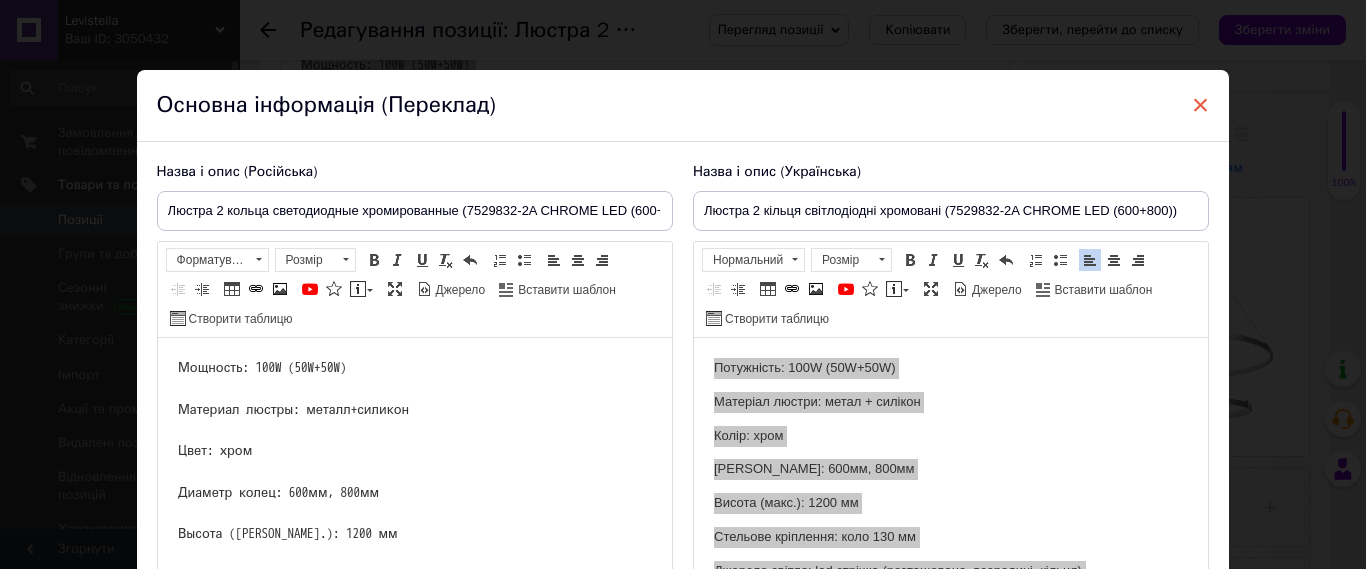 click on "×" at bounding box center [1201, 105] 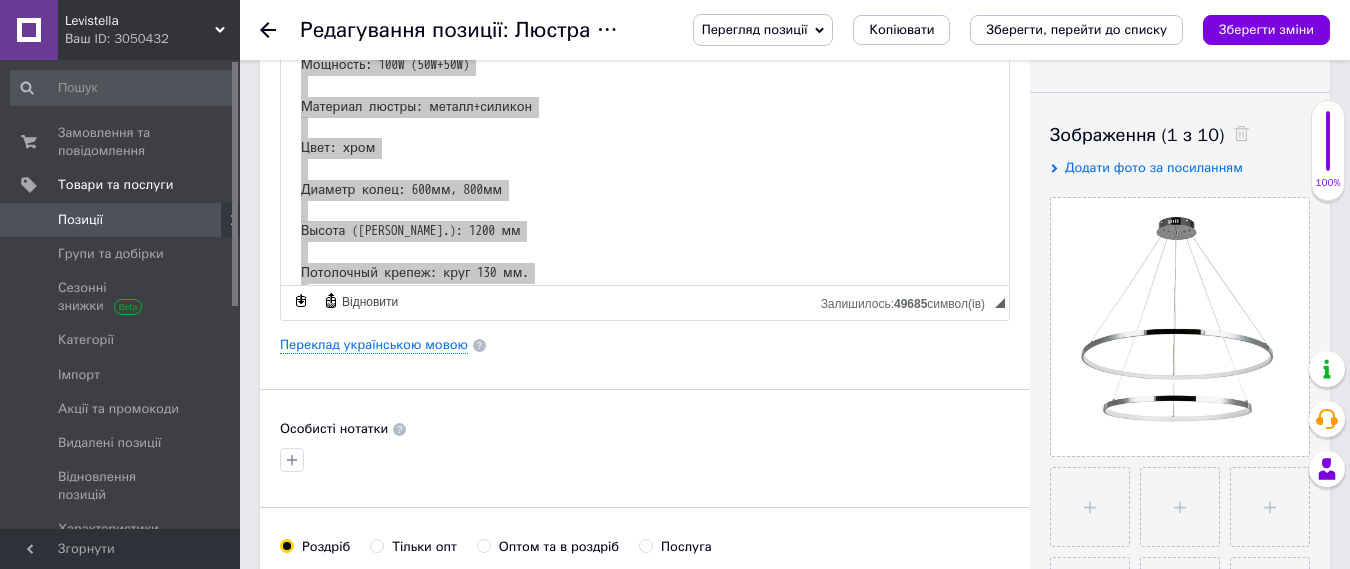 click 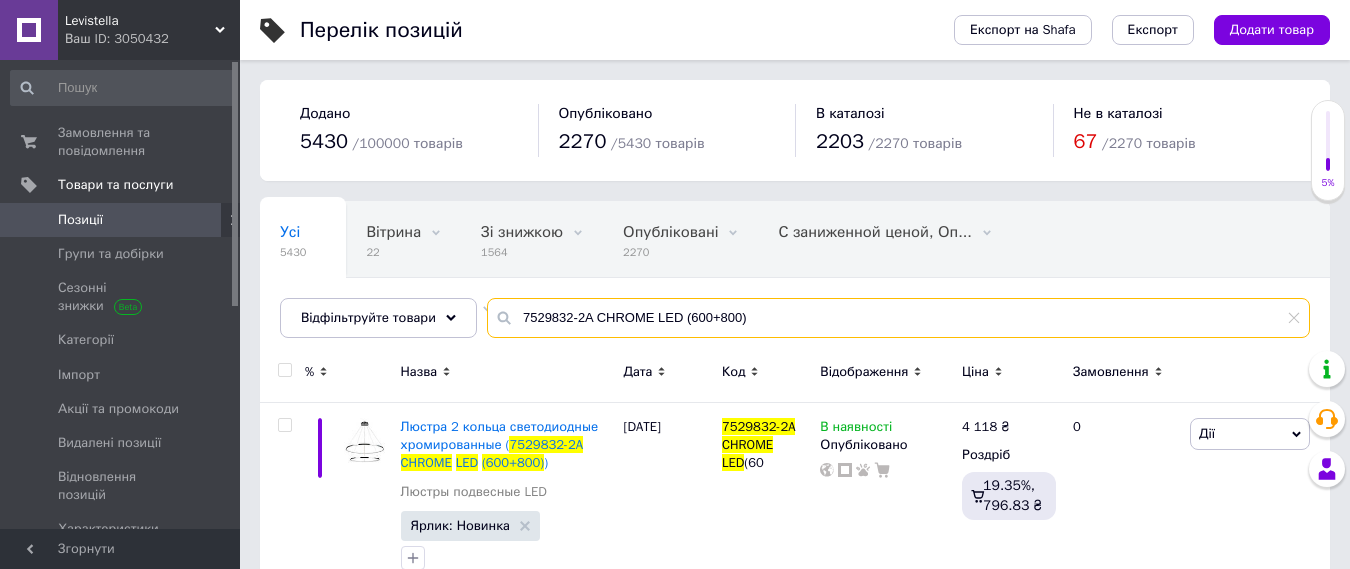 drag, startPoint x: 782, startPoint y: 321, endPoint x: 515, endPoint y: 311, distance: 267.1872 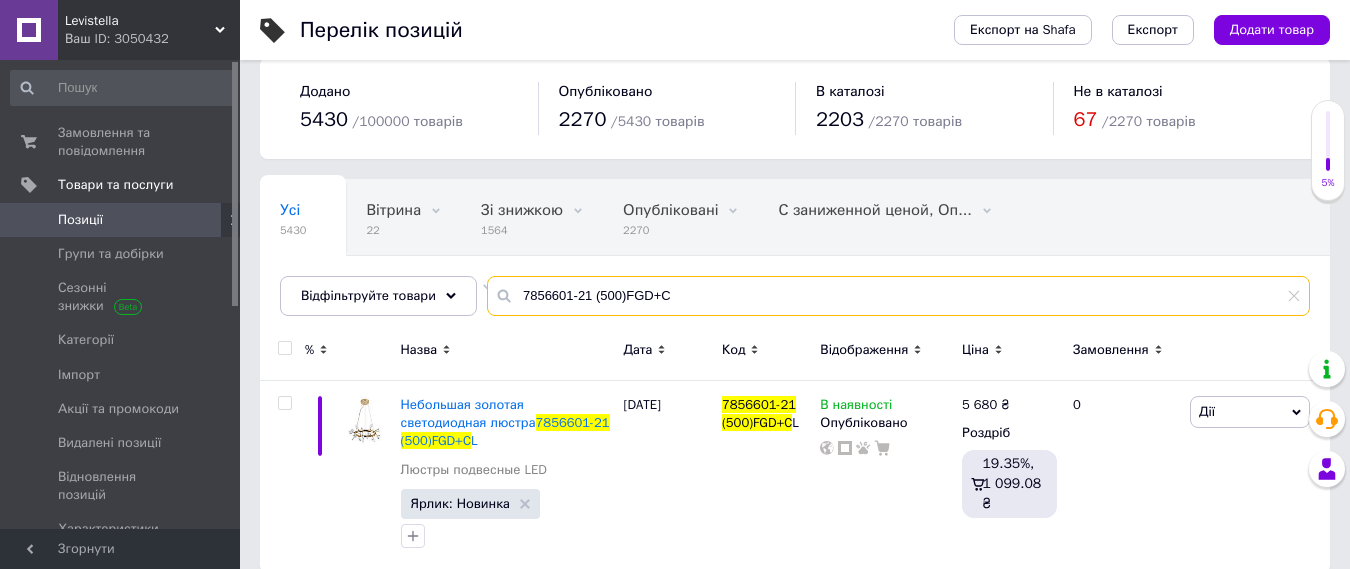 scroll, scrollTop: 28, scrollLeft: 0, axis: vertical 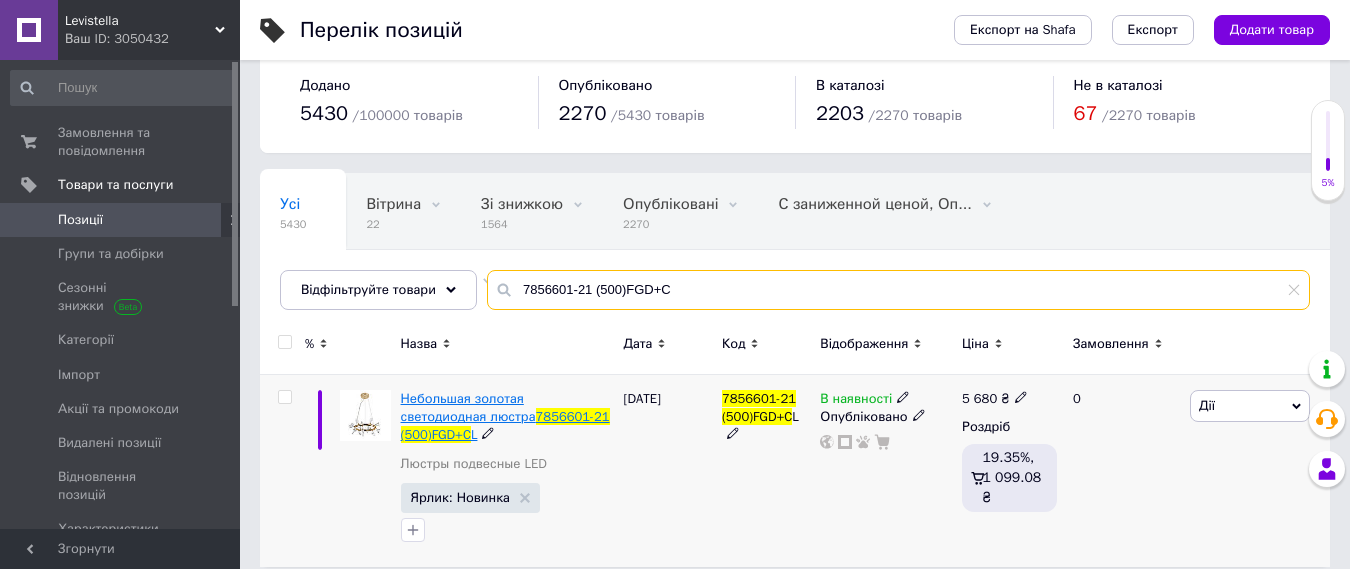 type on "7856601-21 (500)FGD+C" 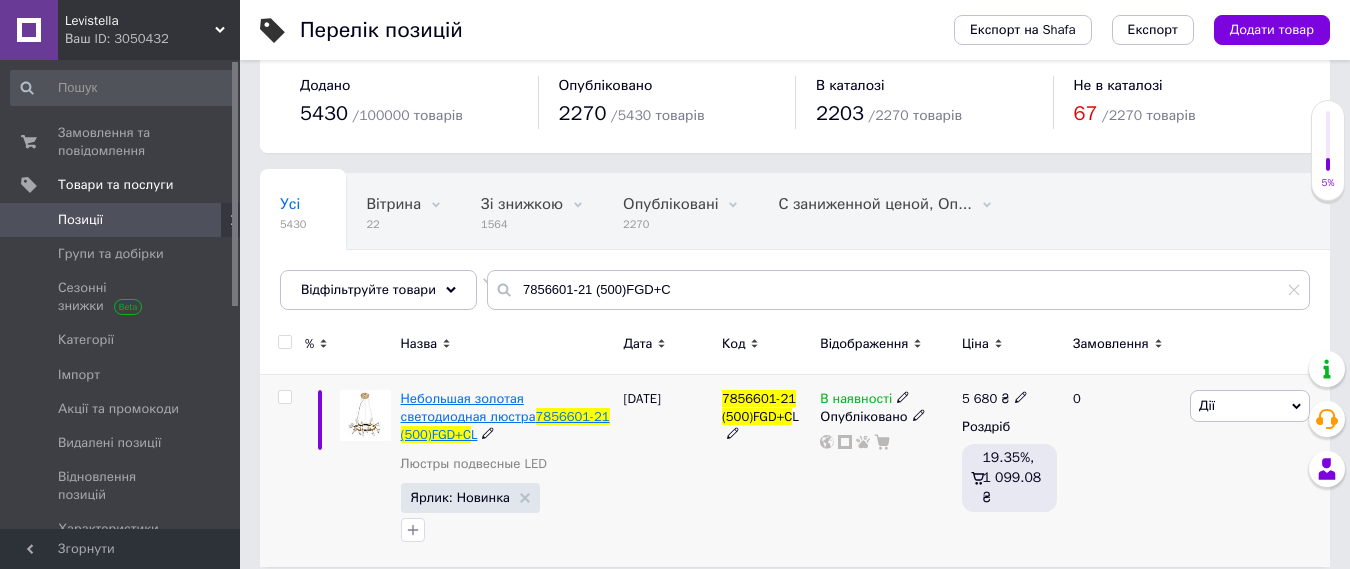 click on "Небольшая золотая светодиодная люстра" at bounding box center [468, 407] 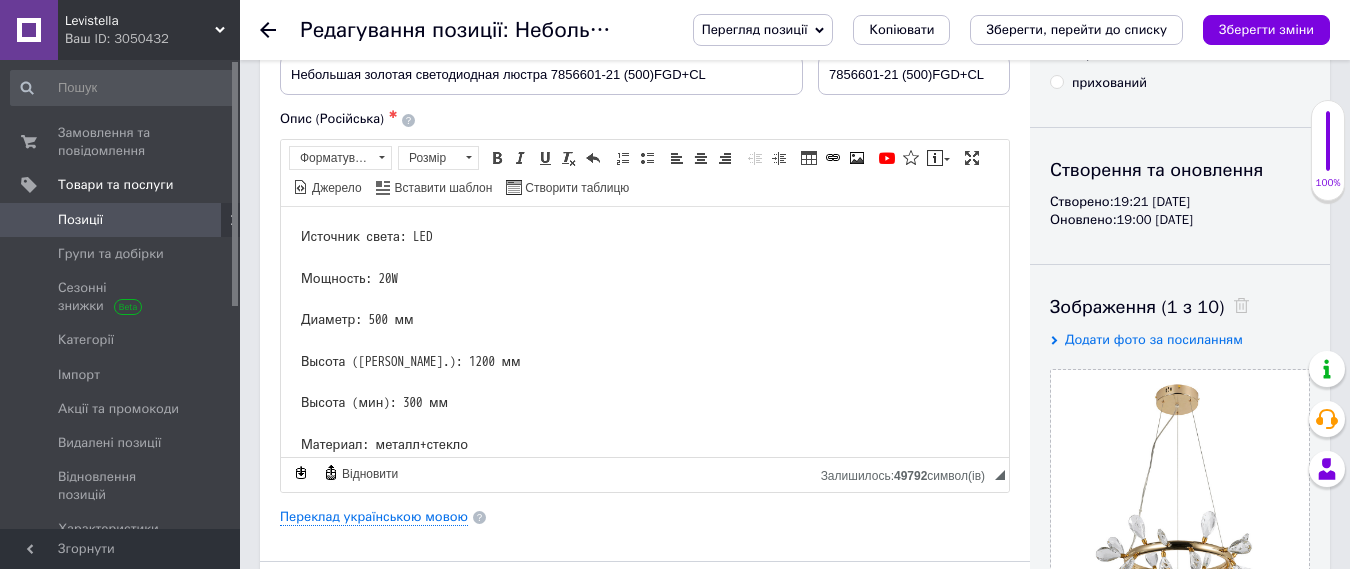 scroll, scrollTop: 0, scrollLeft: 0, axis: both 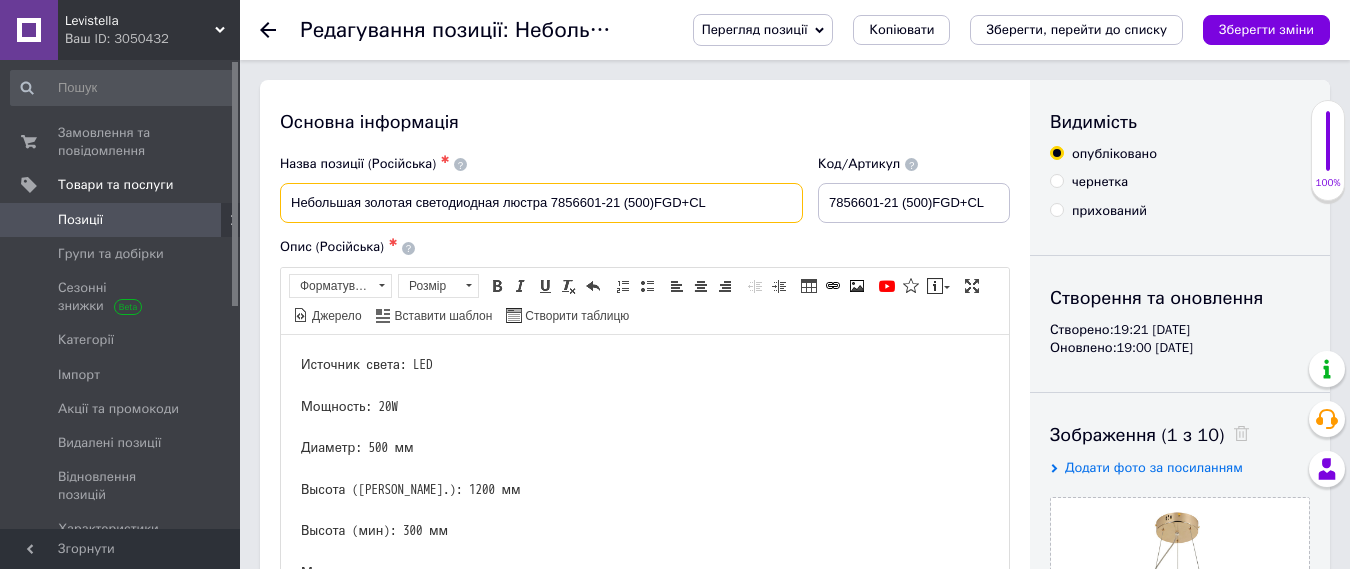 drag, startPoint x: 730, startPoint y: 201, endPoint x: 274, endPoint y: 204, distance: 456.00986 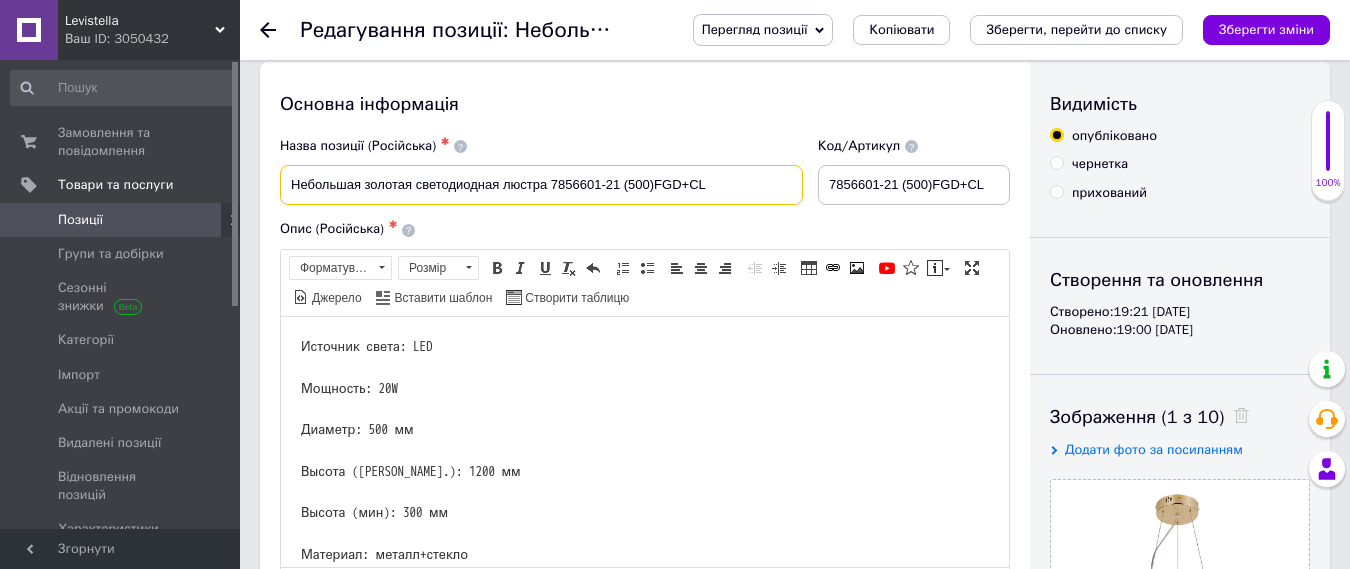 scroll, scrollTop: 0, scrollLeft: 0, axis: both 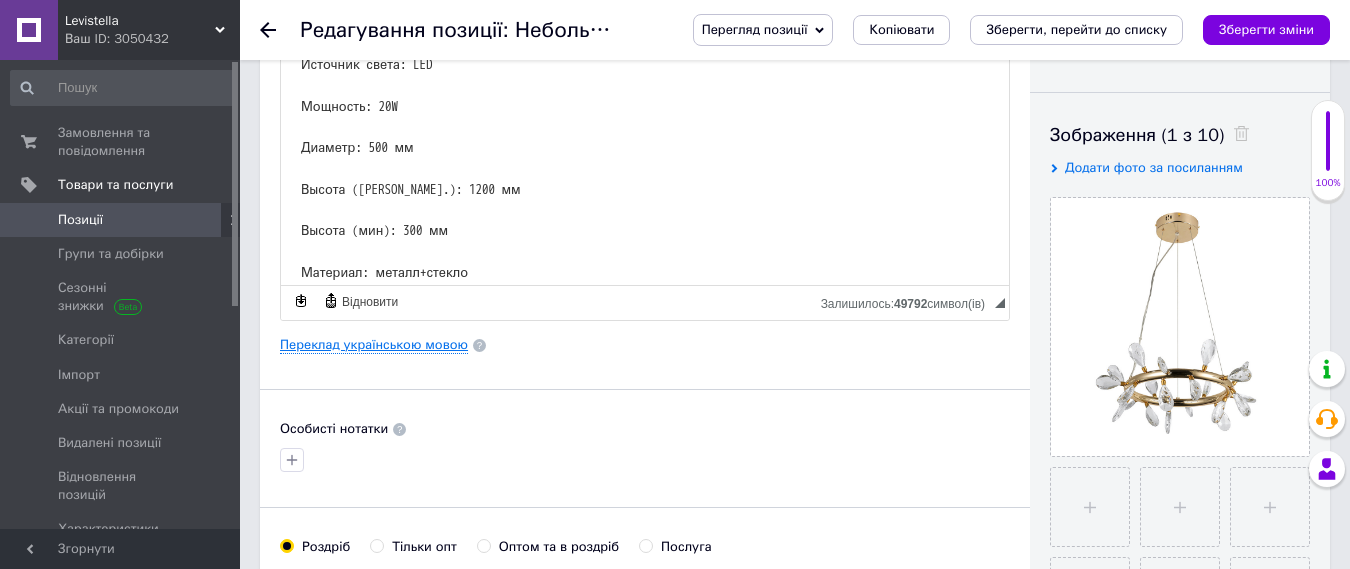click on "Переклад українською мовою" at bounding box center (374, 345) 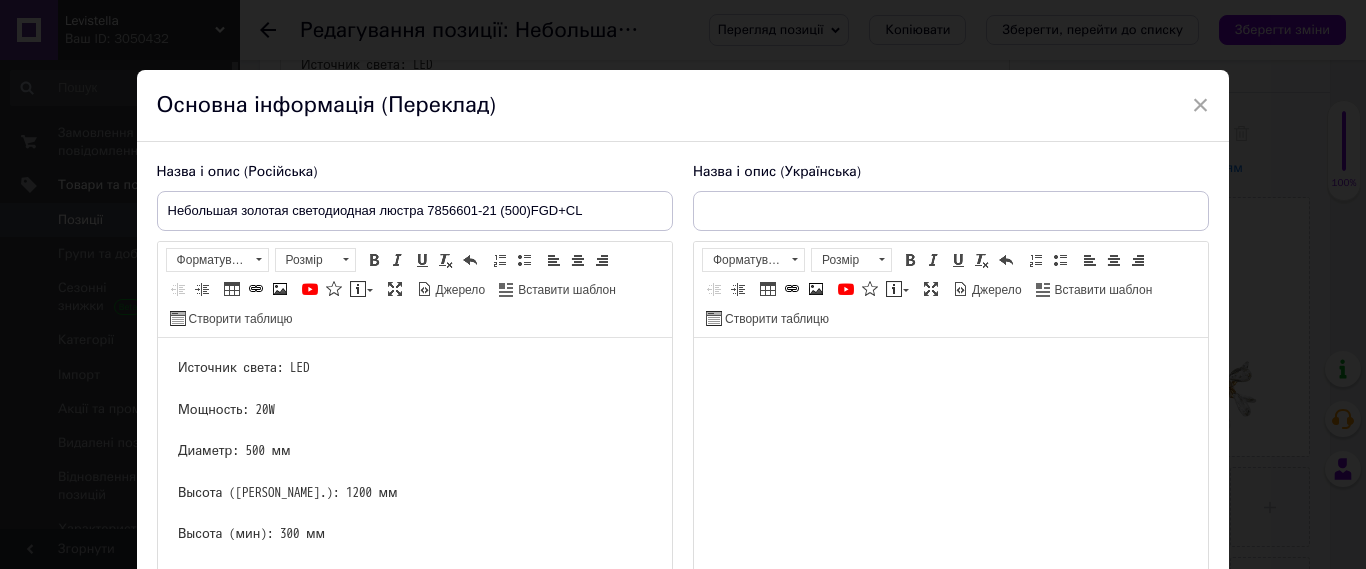 scroll, scrollTop: 0, scrollLeft: 0, axis: both 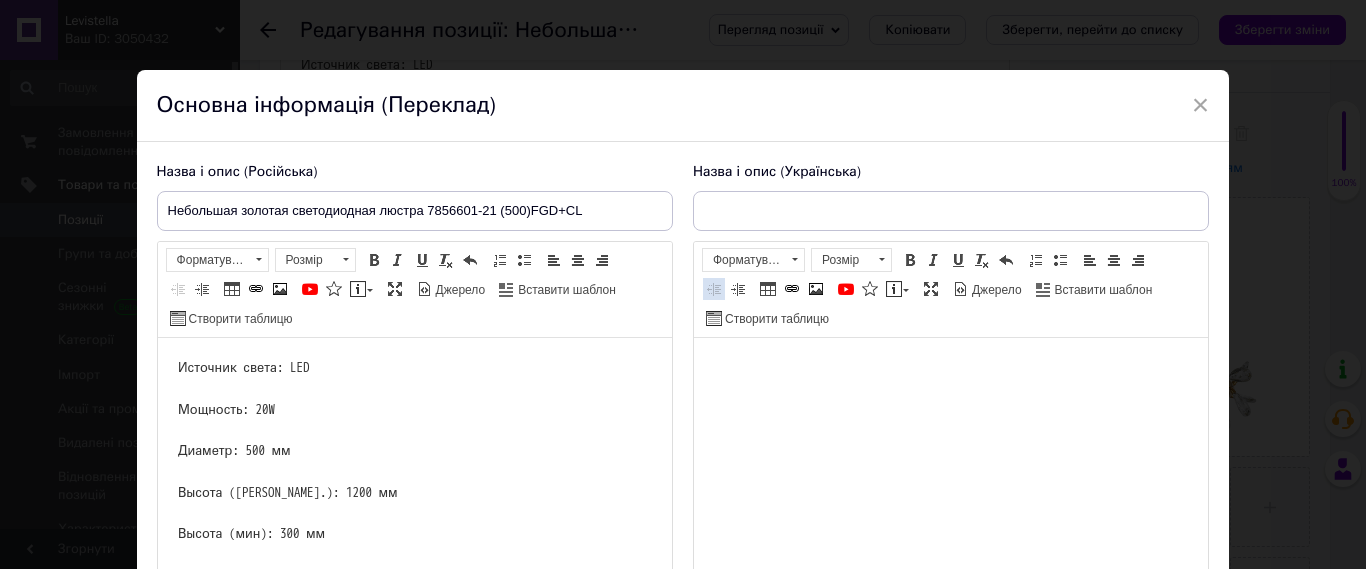 type on "Невелика золота світлодіодна люстра 7856601-21 (500)FGD+CL" 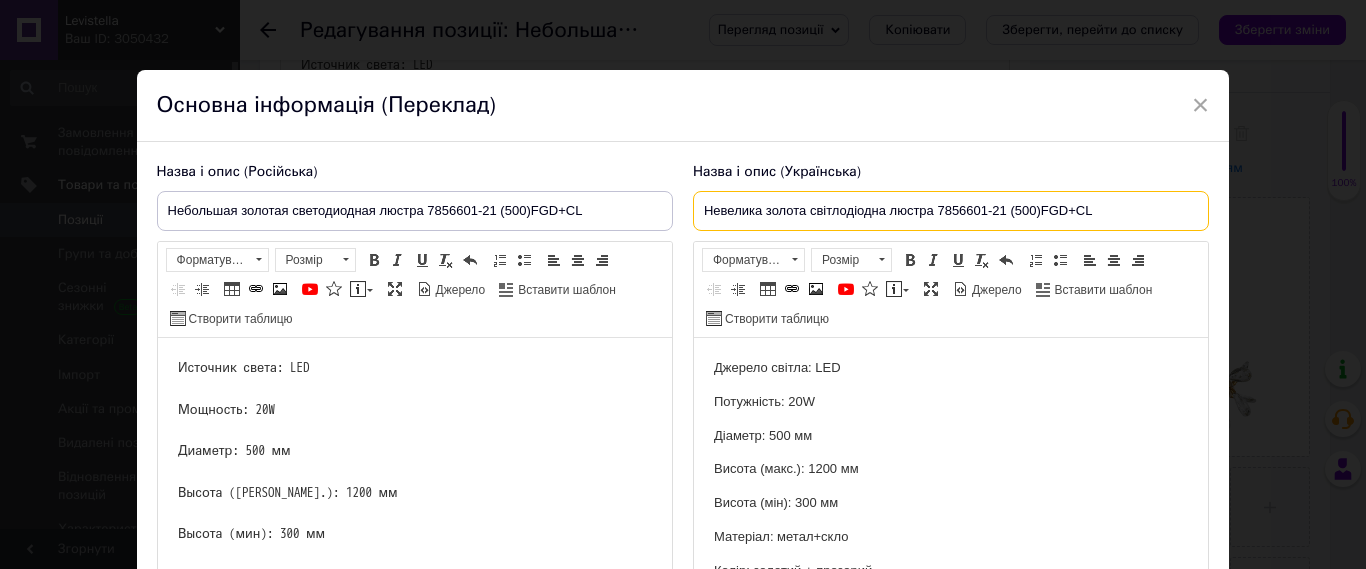 drag, startPoint x: 1114, startPoint y: 213, endPoint x: 699, endPoint y: 217, distance: 415.0193 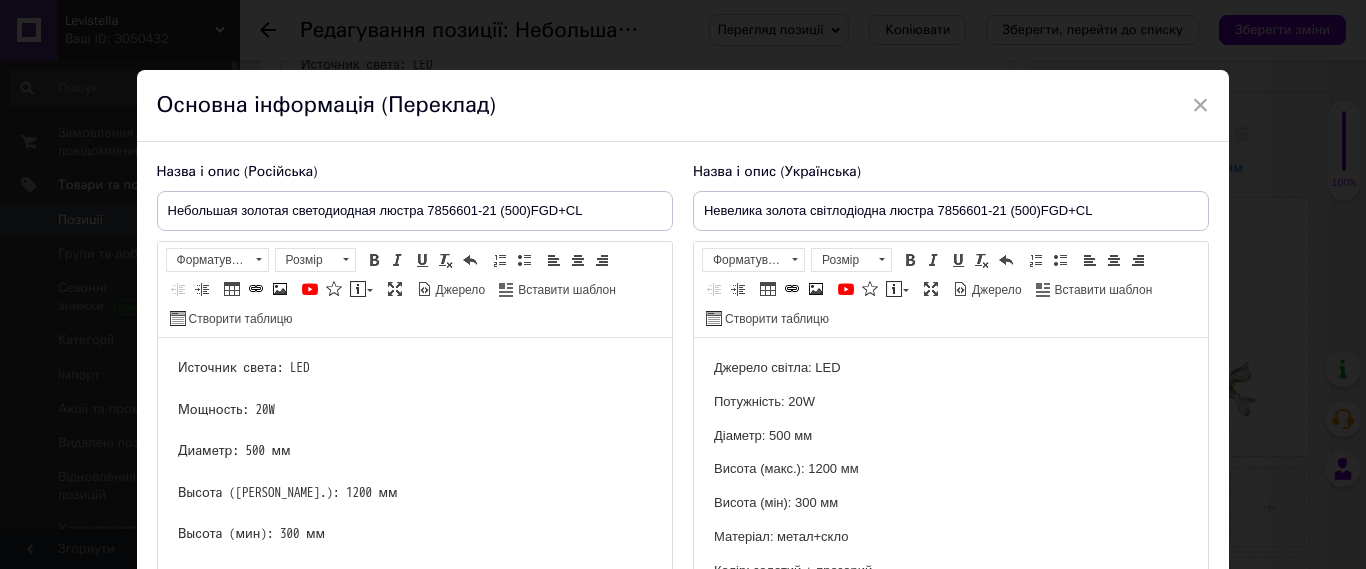 click on "Потужність: 20W" at bounding box center [950, 402] 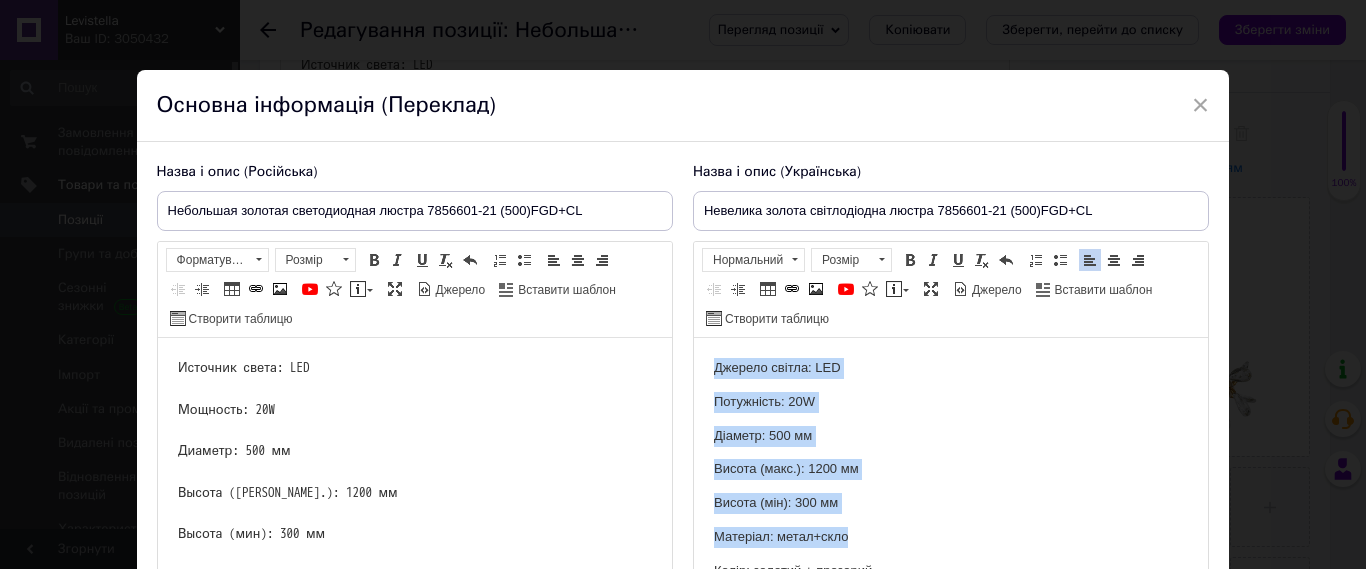 scroll, scrollTop: 81, scrollLeft: 0, axis: vertical 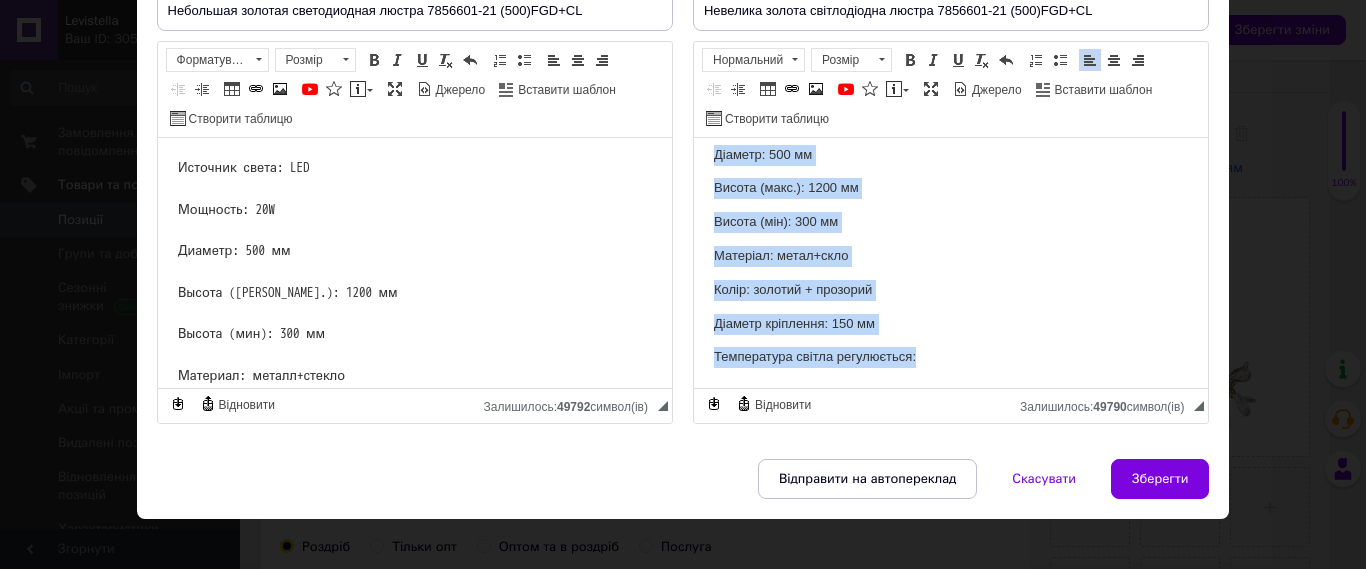 drag, startPoint x: 715, startPoint y: 163, endPoint x: 950, endPoint y: 340, distance: 294.20062 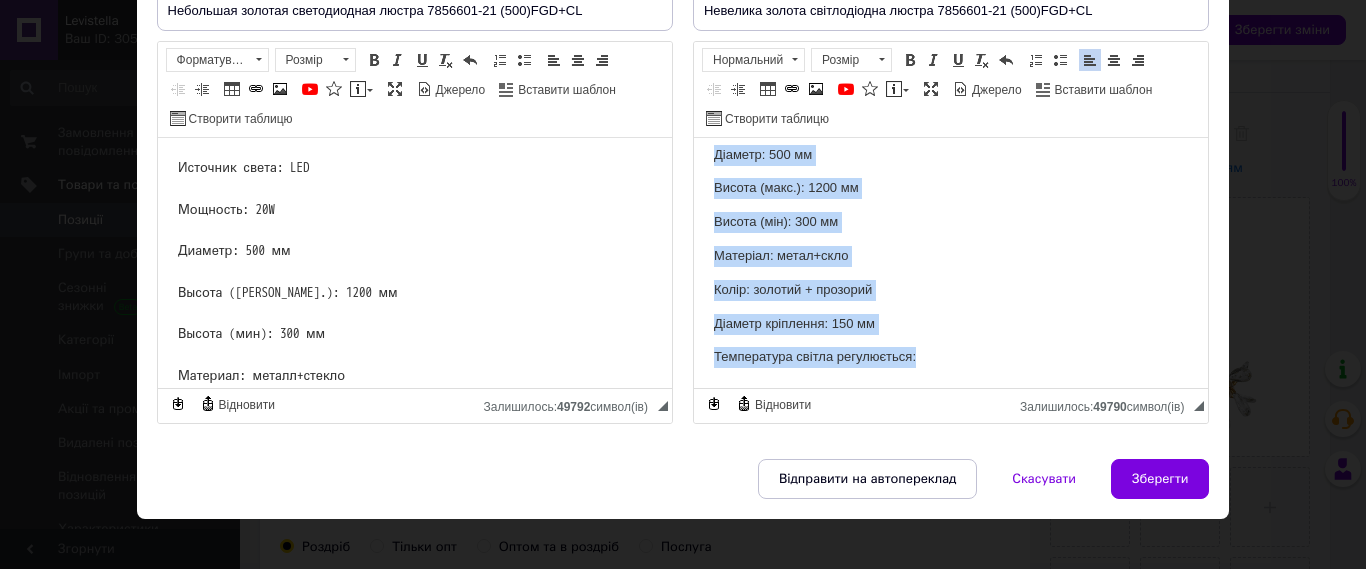 scroll, scrollTop: 220, scrollLeft: 0, axis: vertical 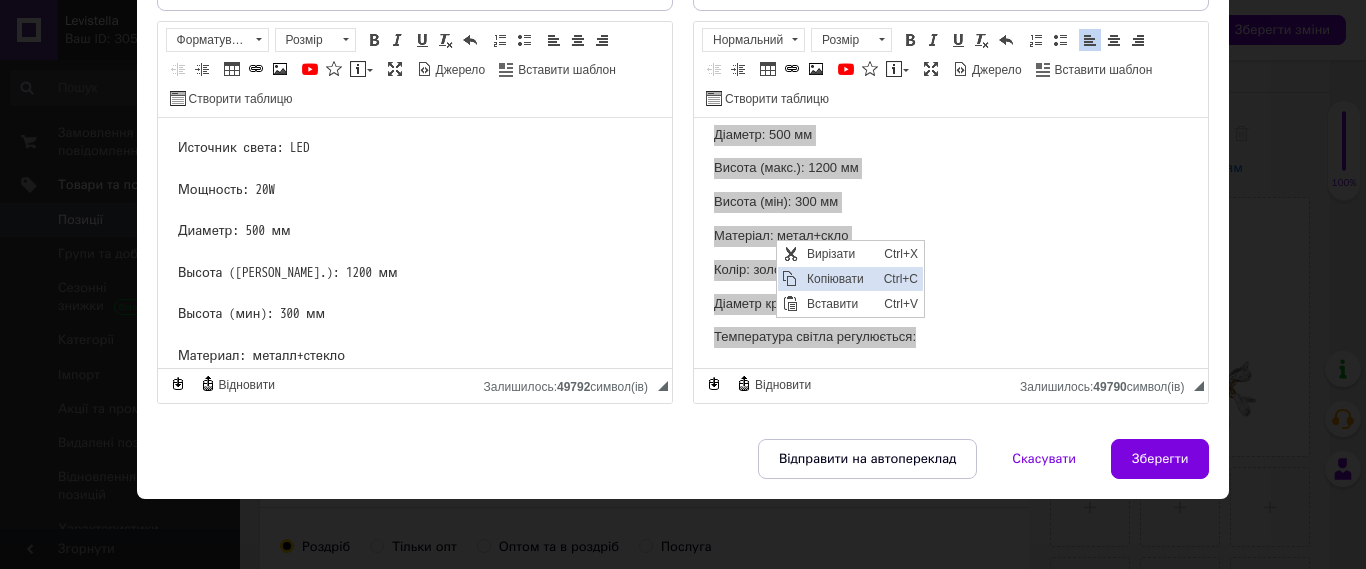 click on "Копіювати" at bounding box center [840, 279] 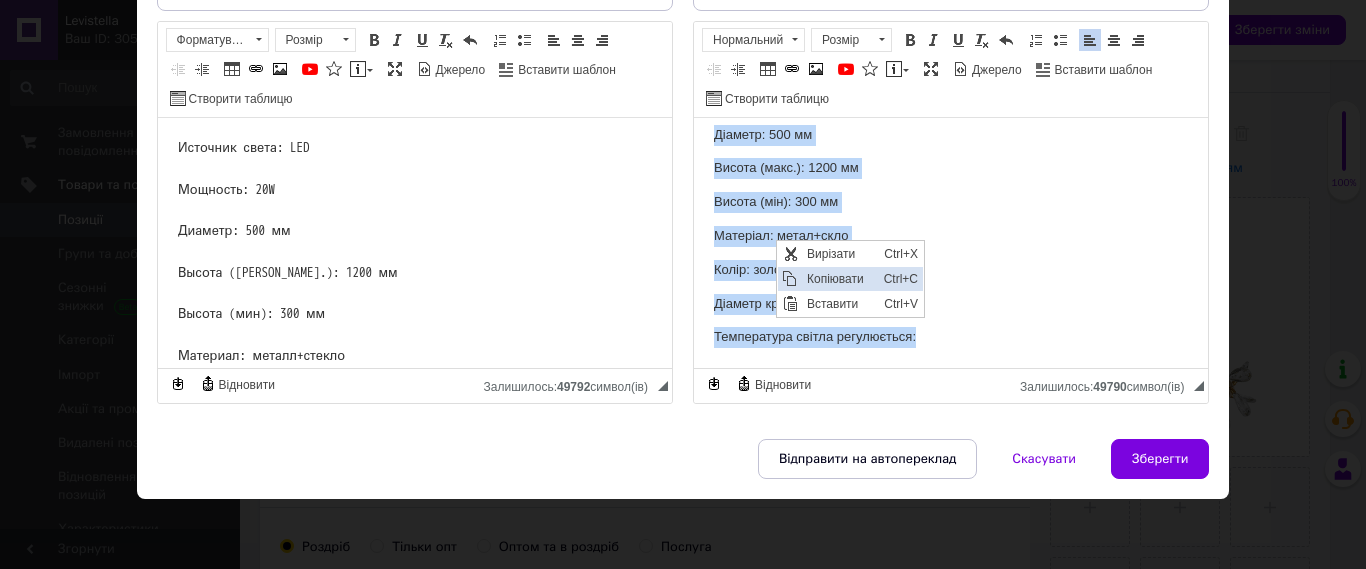 copy on "Джерело світла: LED Потужність: 20W Діаметр: 500 мм  Висота ([PERSON_NAME].): 1200 мм Висота (мін): 300 мм Матеріал: метал+скло Колір: золотий + прозорий Діаметр кріплення: 150 мм Температура світла регулюється:" 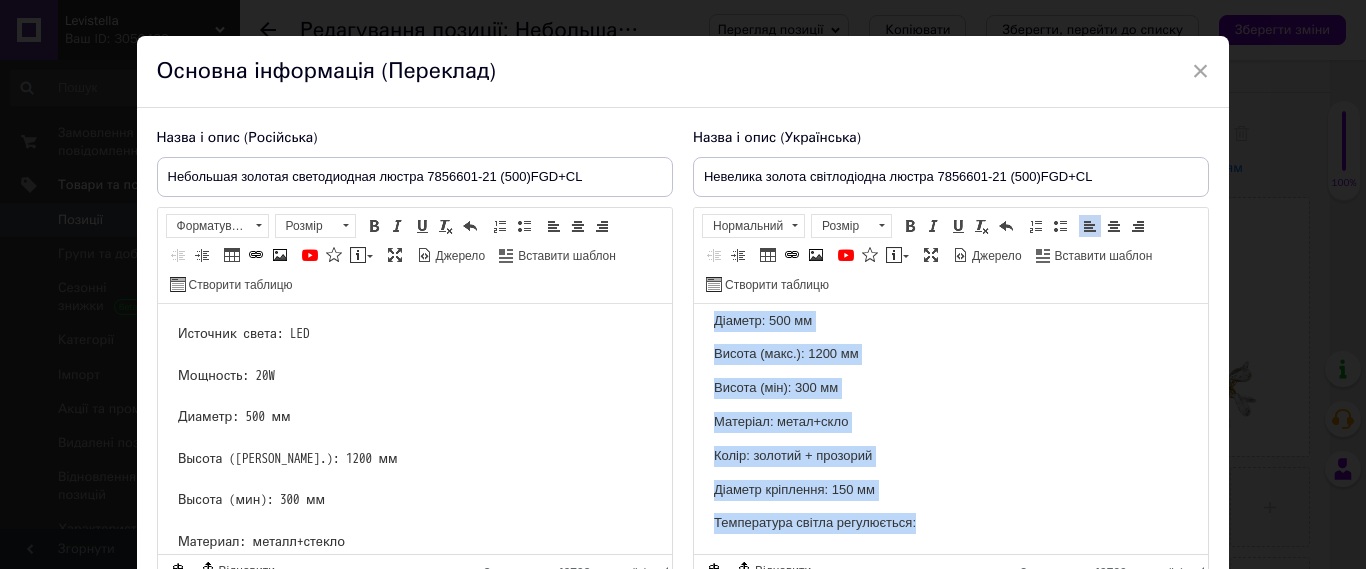 scroll, scrollTop: 20, scrollLeft: 0, axis: vertical 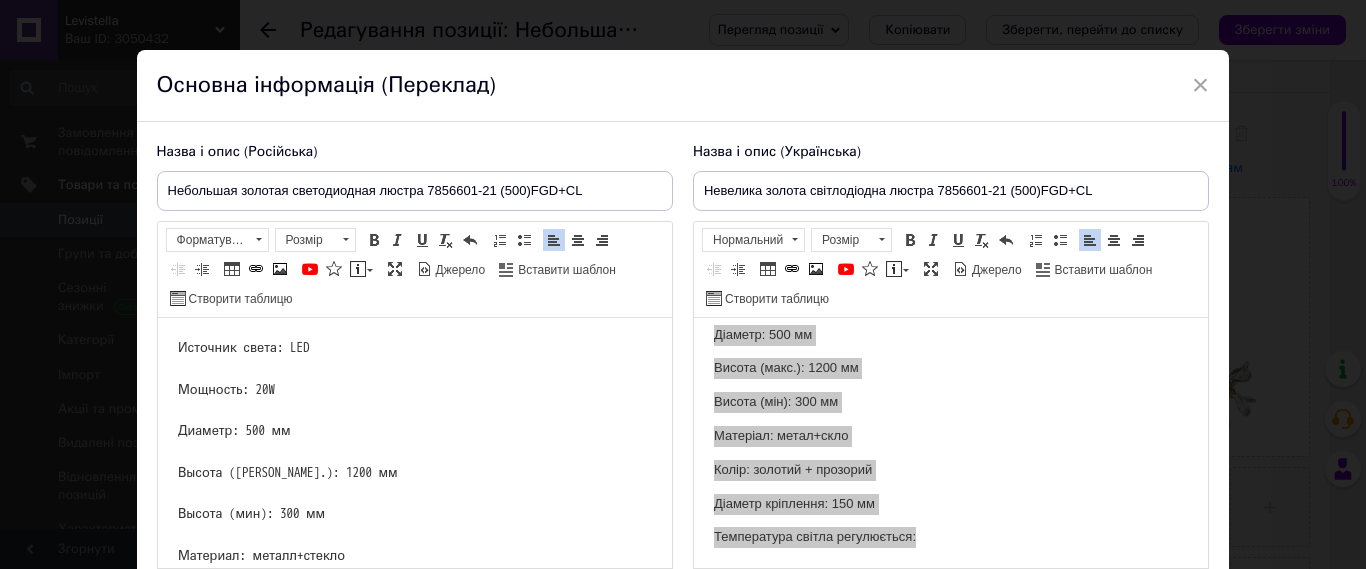 click on "Источник света: LED
Мощность: 20W
Диаметр: 500 мм
Высота ([PERSON_NAME].): 1200 мм
Высота (мин): 300 мм
Материал: металл+стекло
Цвет: золотой+прозрачный
Диаметр крепежа: 150 мм
Температура света регулируется:" at bounding box center [414, 515] 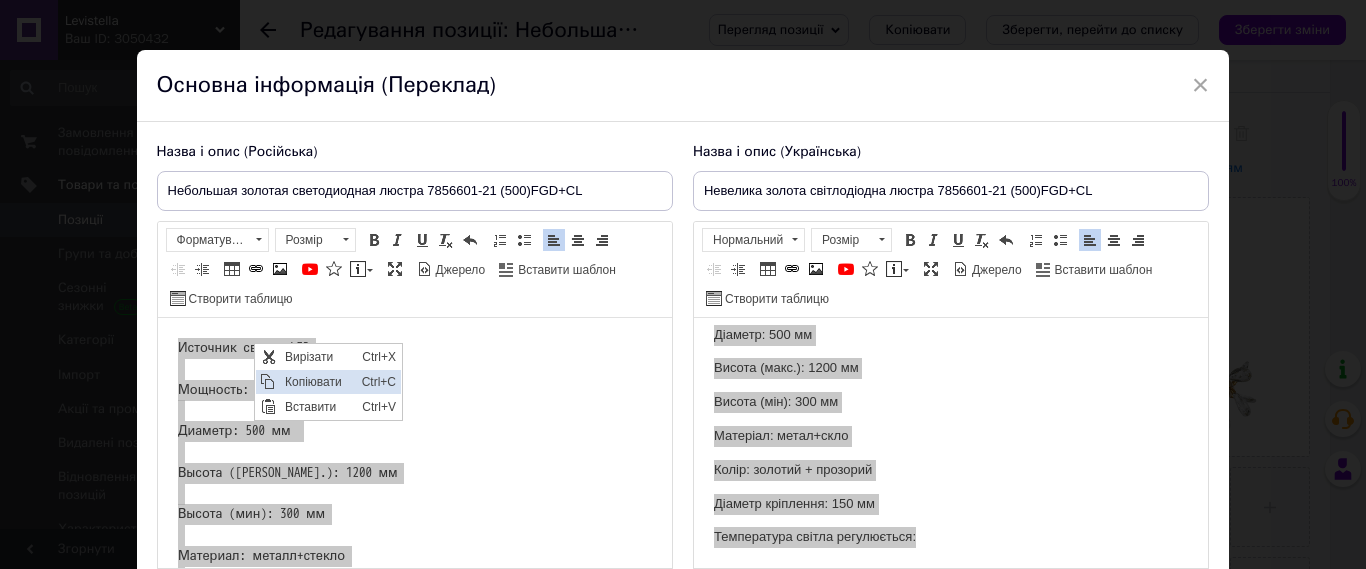 click on "Копіювати" at bounding box center (318, 382) 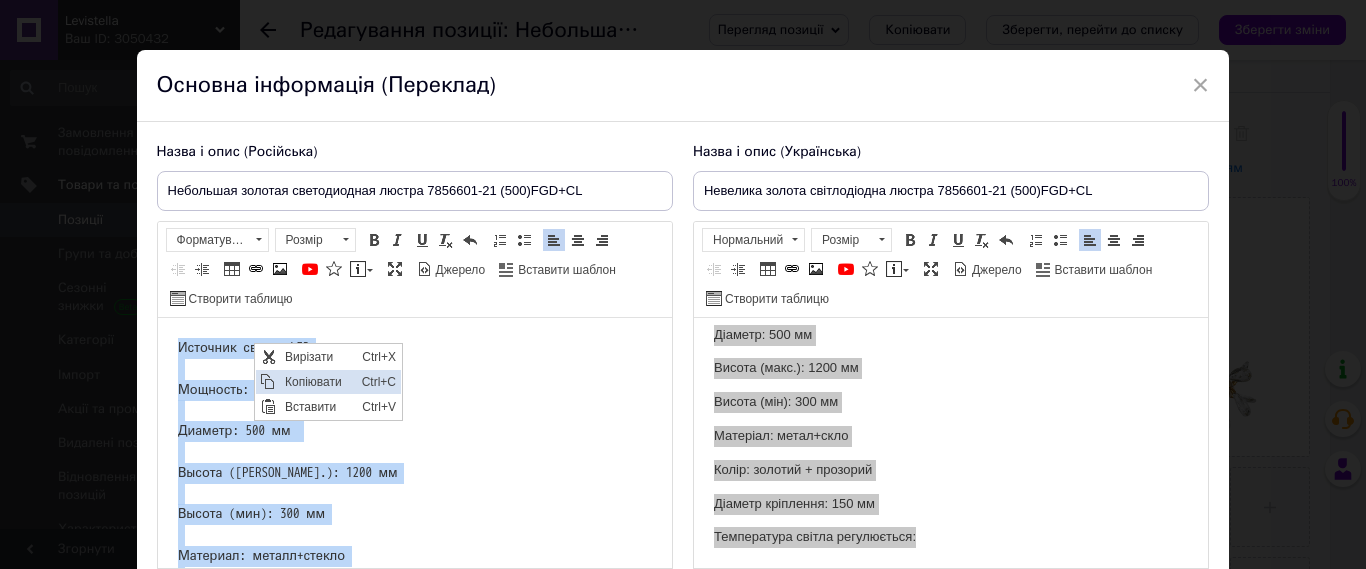 copy on "Источник света: LED
Мощность: 20W
Диаметр: 500 мм
Высота ([PERSON_NAME].): 1200 мм
Высота (мин): 300 мм
Материал: металл+стекло
Цвет: золотой+прозрачный
Диаметр крепежа: 150 мм
Температура света регулируется:" 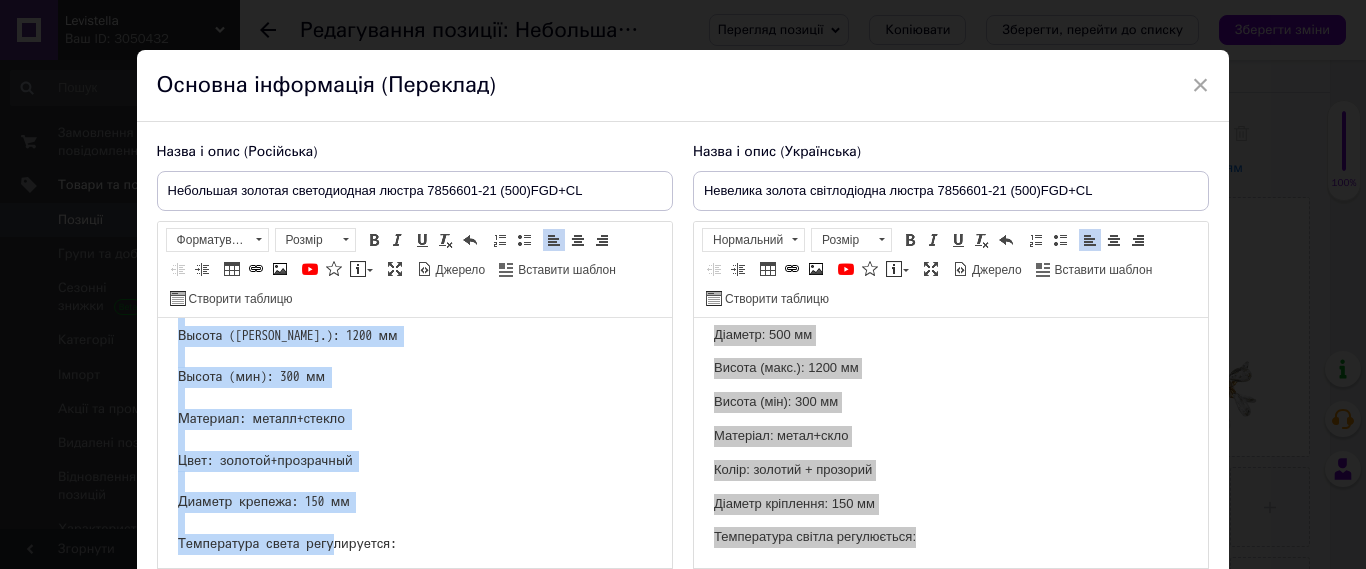 scroll, scrollTop: 144, scrollLeft: 0, axis: vertical 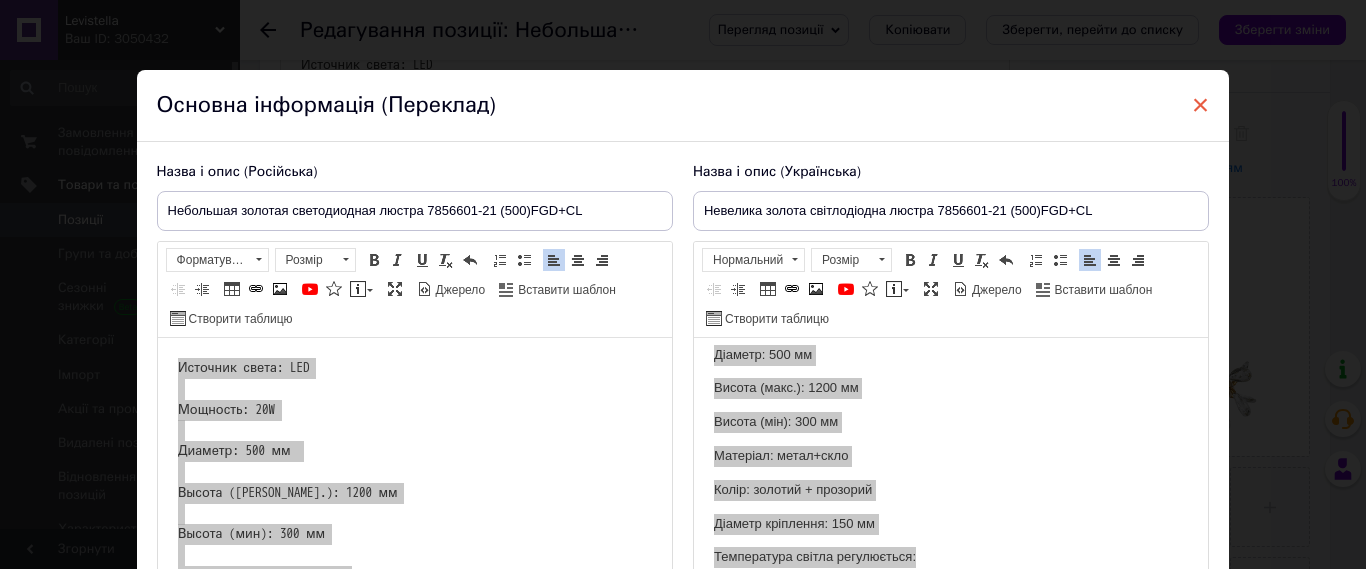 click on "×" at bounding box center (1201, 105) 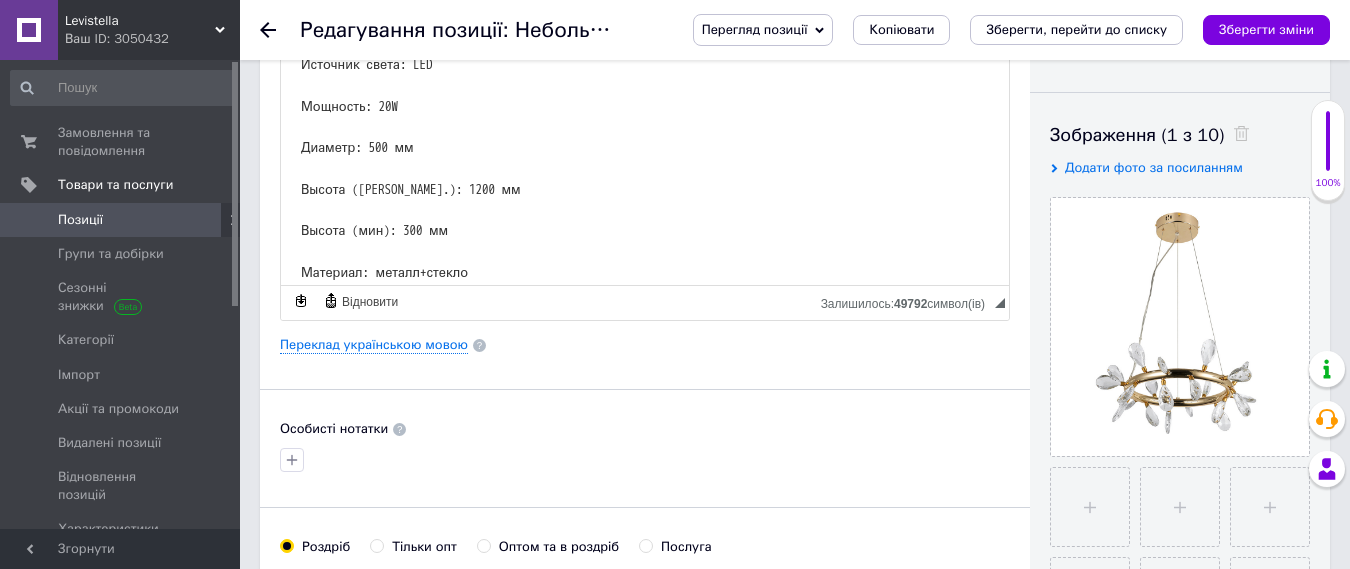 click 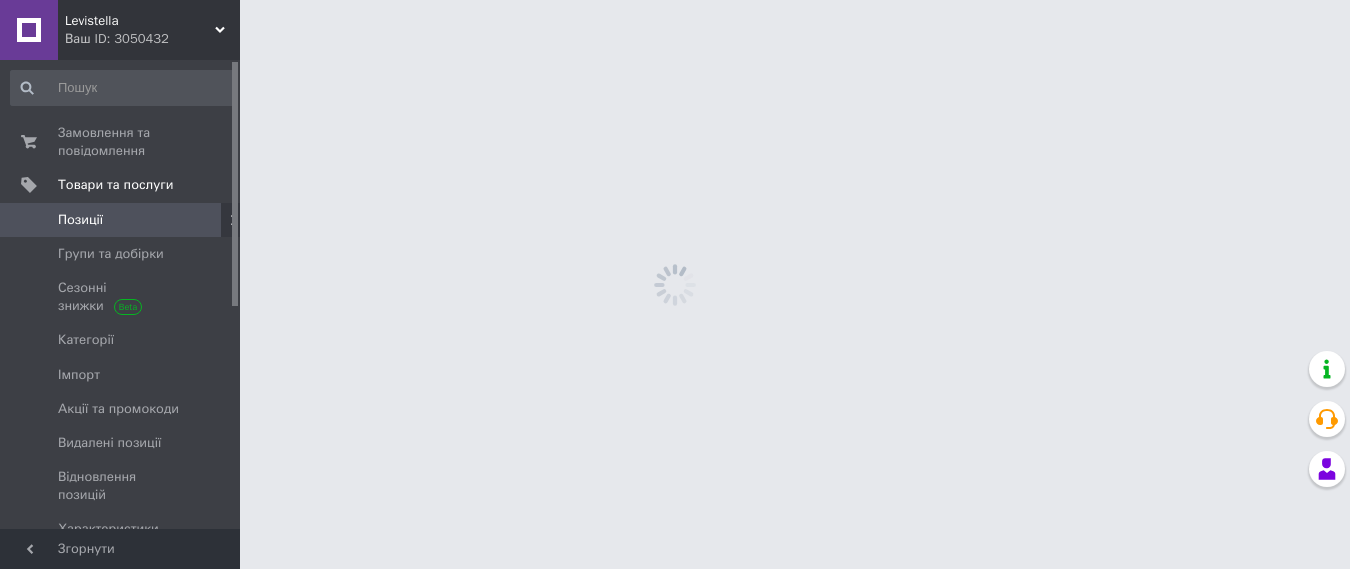 scroll, scrollTop: 0, scrollLeft: 0, axis: both 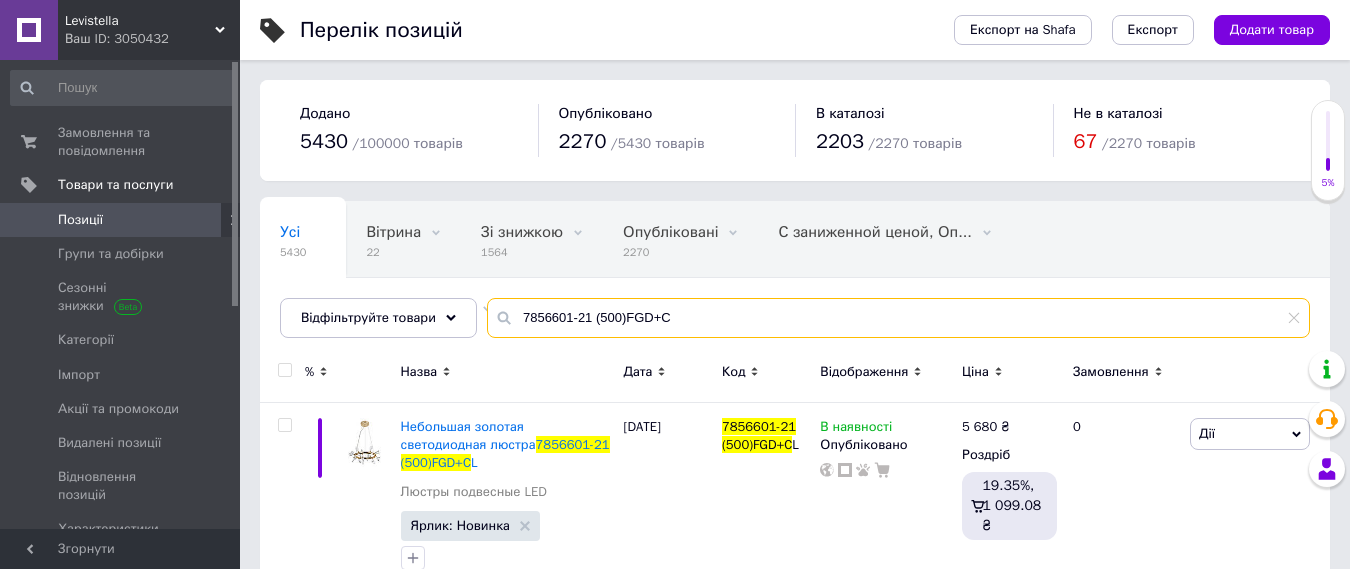 drag, startPoint x: 701, startPoint y: 319, endPoint x: 506, endPoint y: 294, distance: 196.59604 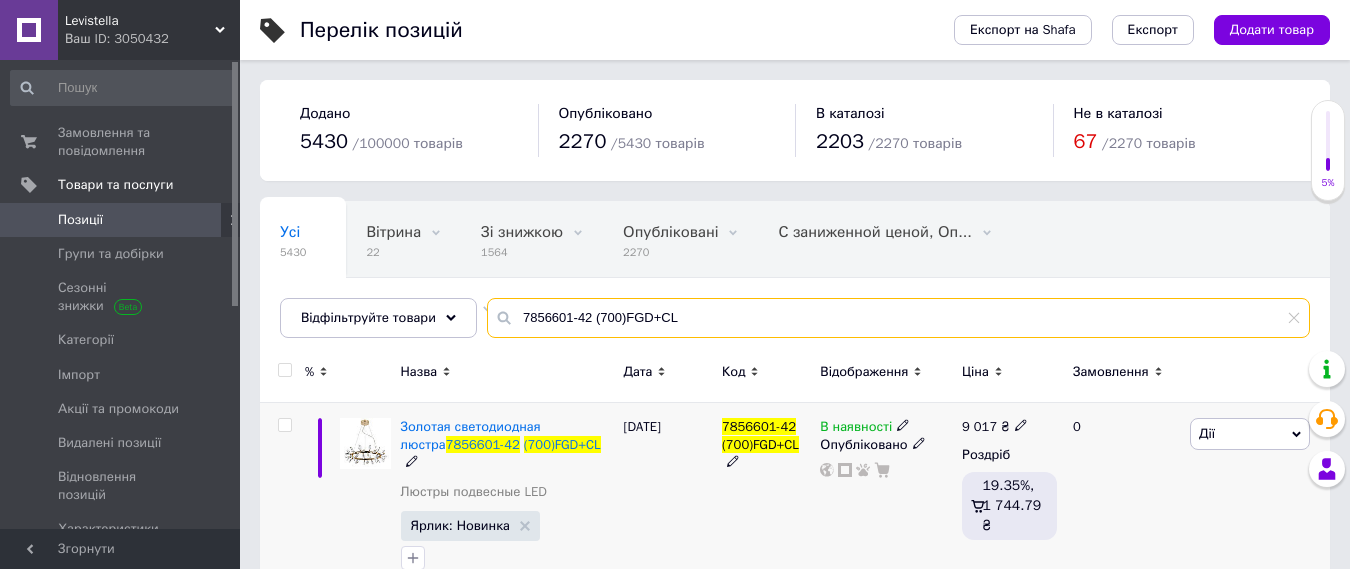 scroll, scrollTop: 28, scrollLeft: 0, axis: vertical 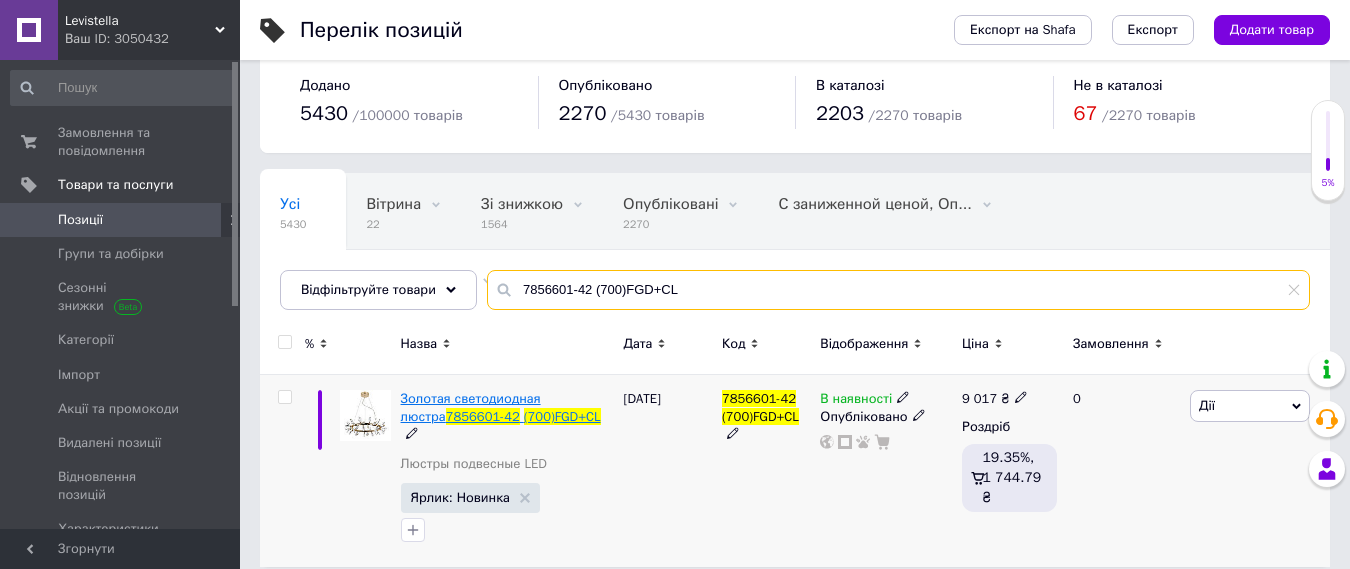 type on "7856601-42 (700)FGD+CL" 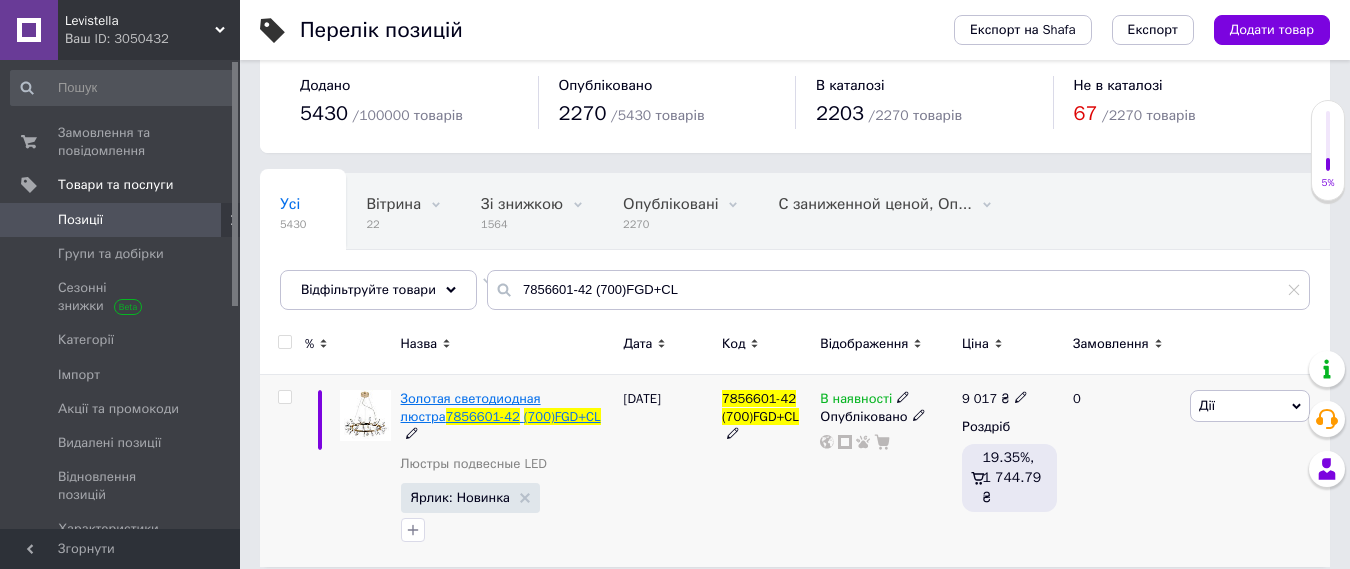click on "Золотая светодиодная люстра" at bounding box center [471, 407] 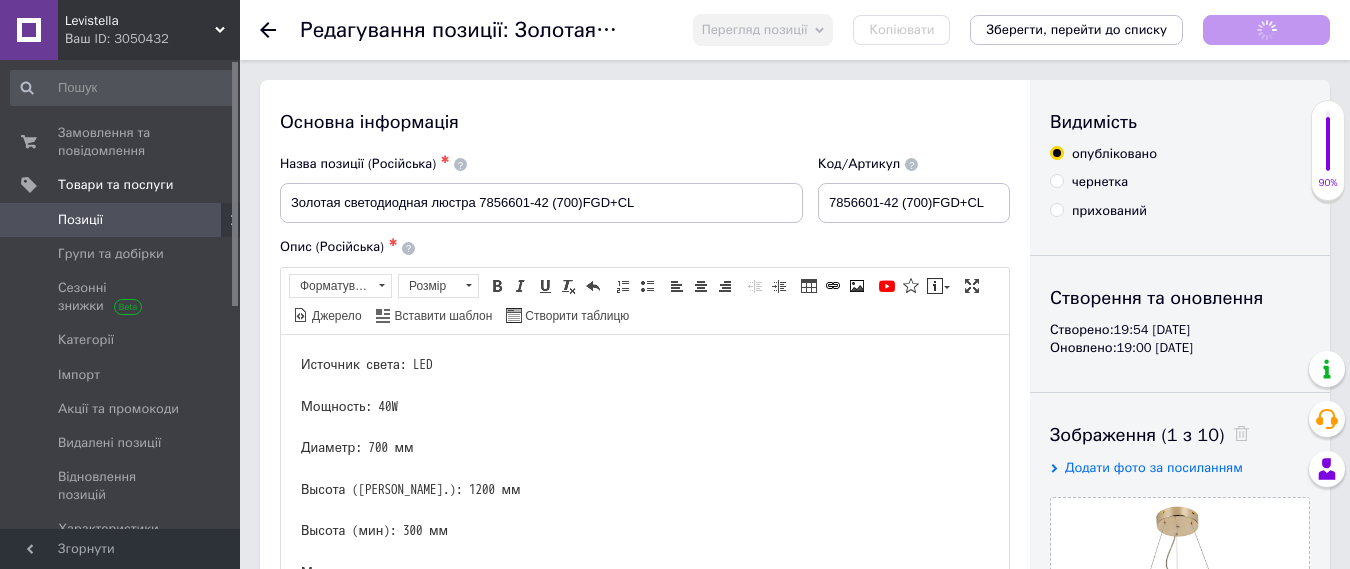 scroll, scrollTop: 0, scrollLeft: 0, axis: both 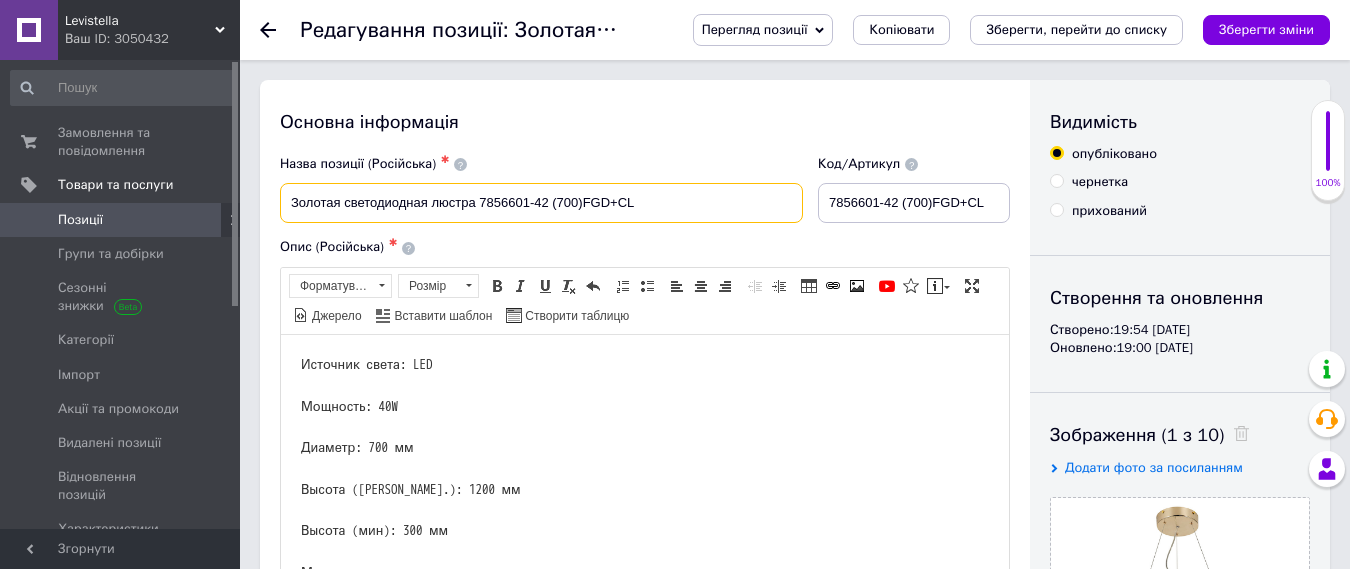 drag, startPoint x: 673, startPoint y: 203, endPoint x: 260, endPoint y: 209, distance: 413.04358 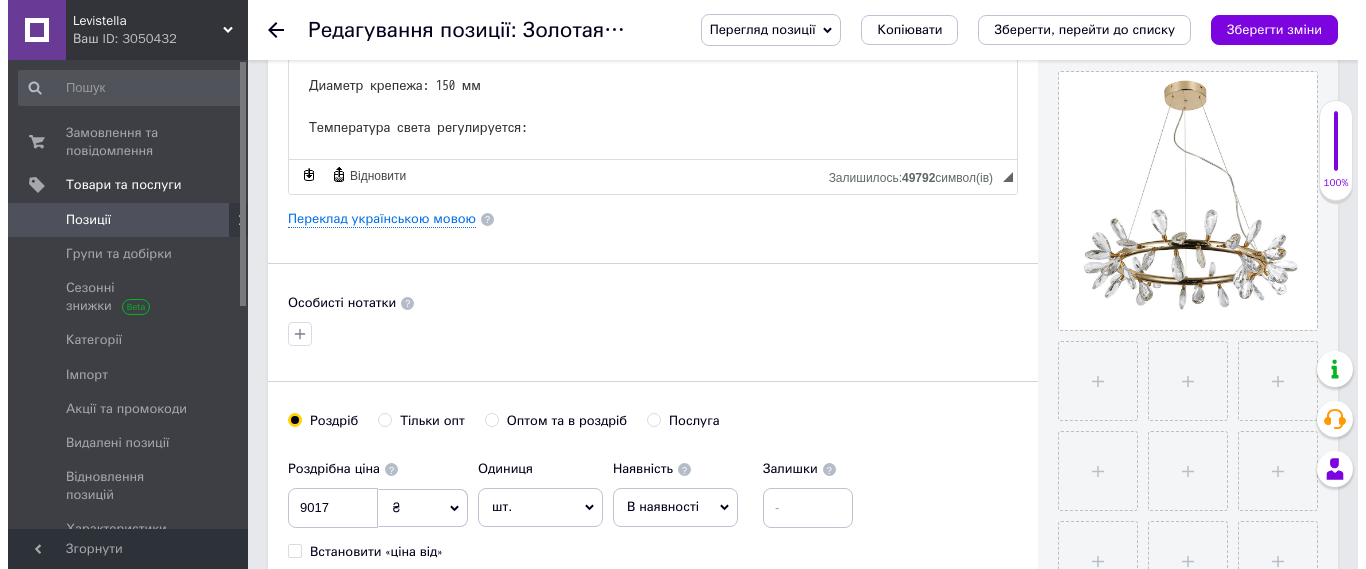 scroll, scrollTop: 500, scrollLeft: 0, axis: vertical 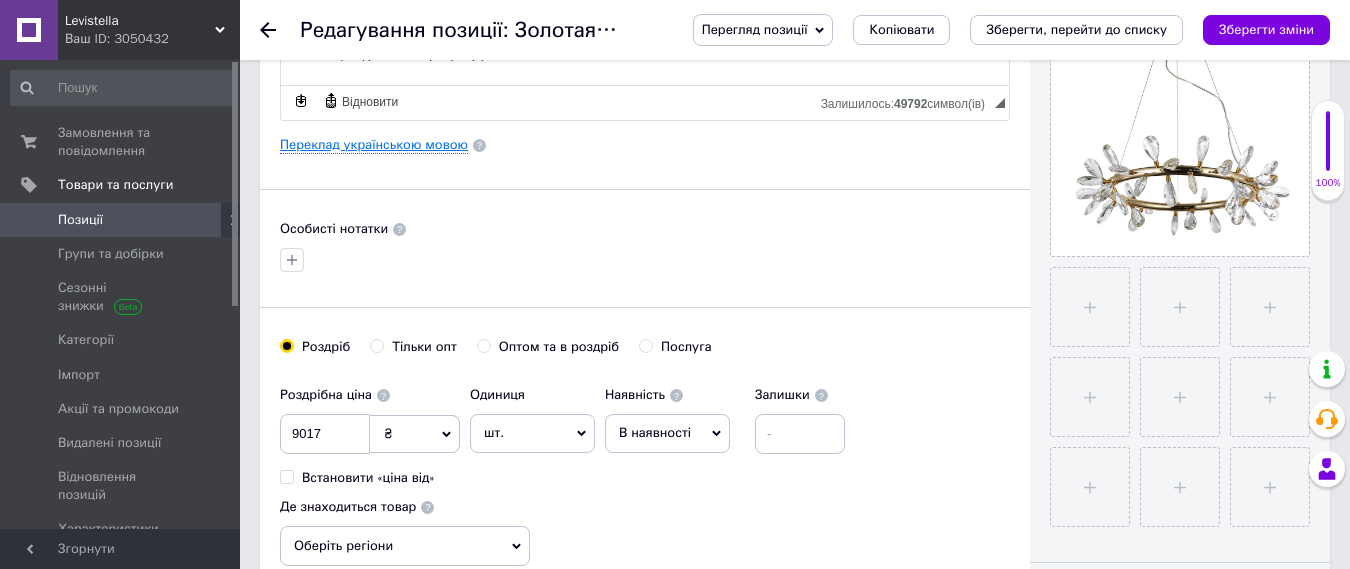 click on "Переклад українською мовою" at bounding box center [374, 145] 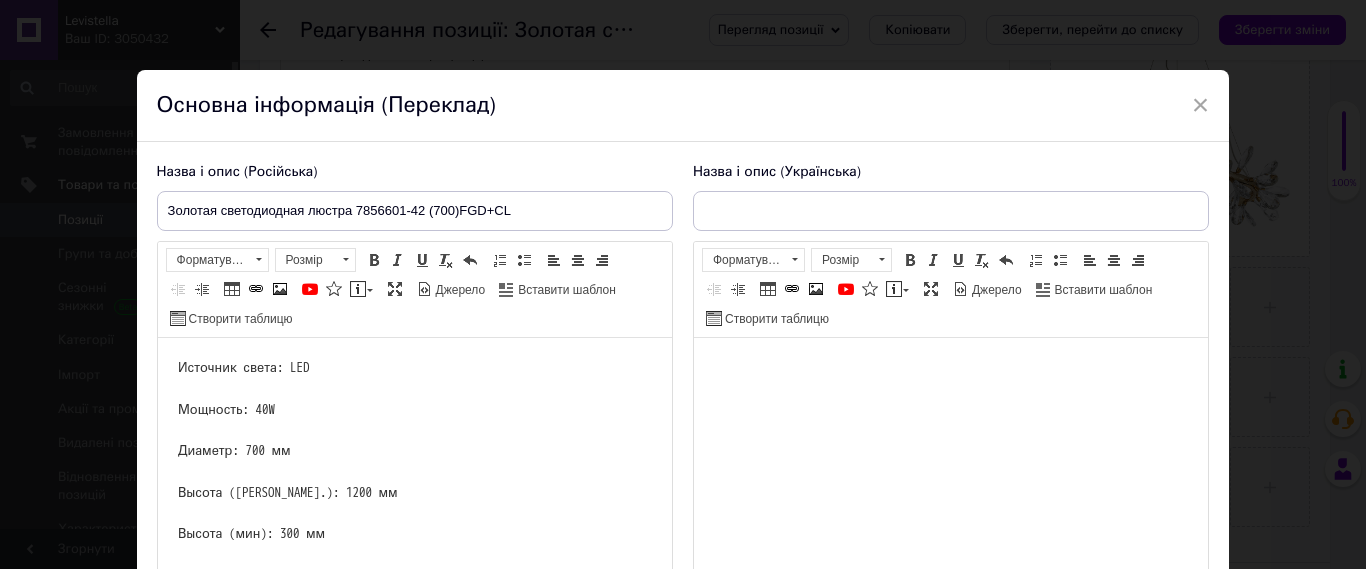 scroll, scrollTop: 0, scrollLeft: 0, axis: both 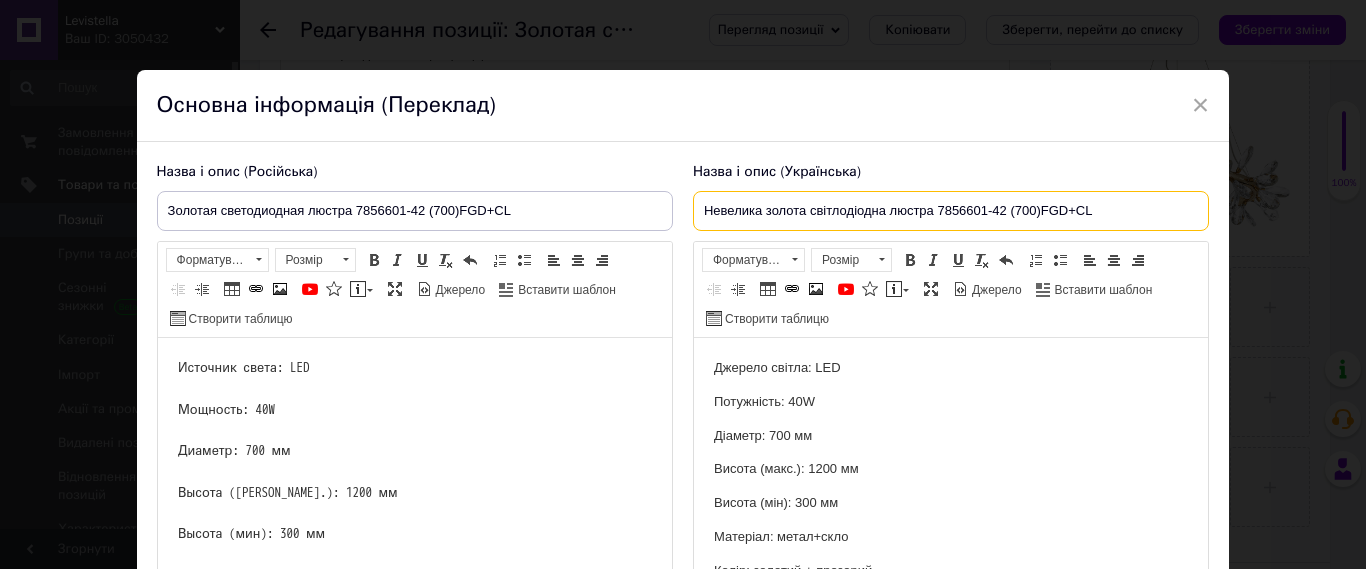 drag, startPoint x: 702, startPoint y: 208, endPoint x: 1180, endPoint y: 211, distance: 478.0094 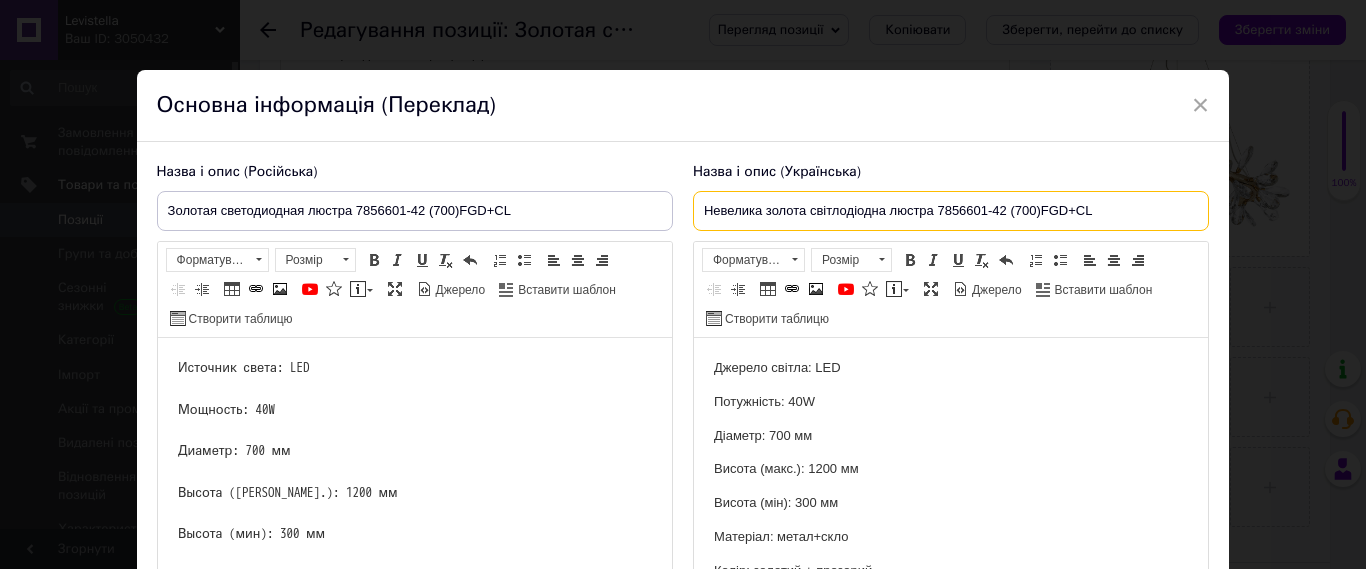 click on "Невелика золота світлодіодна люстра 7856601-42 (700)FGD+CL" at bounding box center (951, 211) 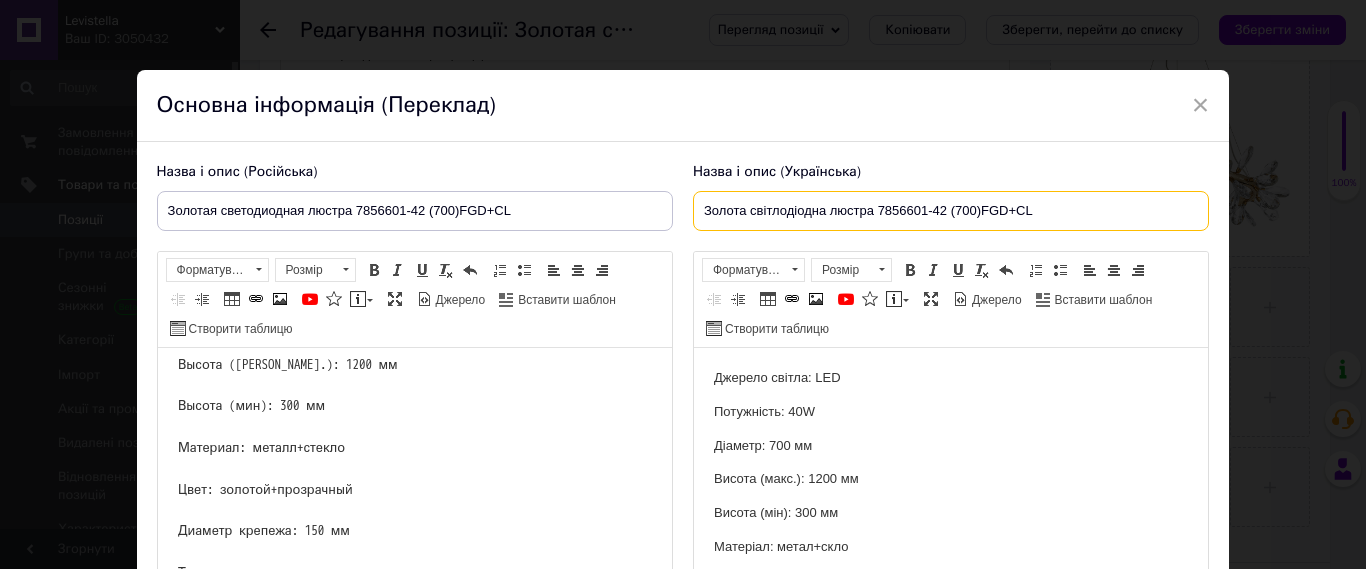 scroll, scrollTop: 144, scrollLeft: 0, axis: vertical 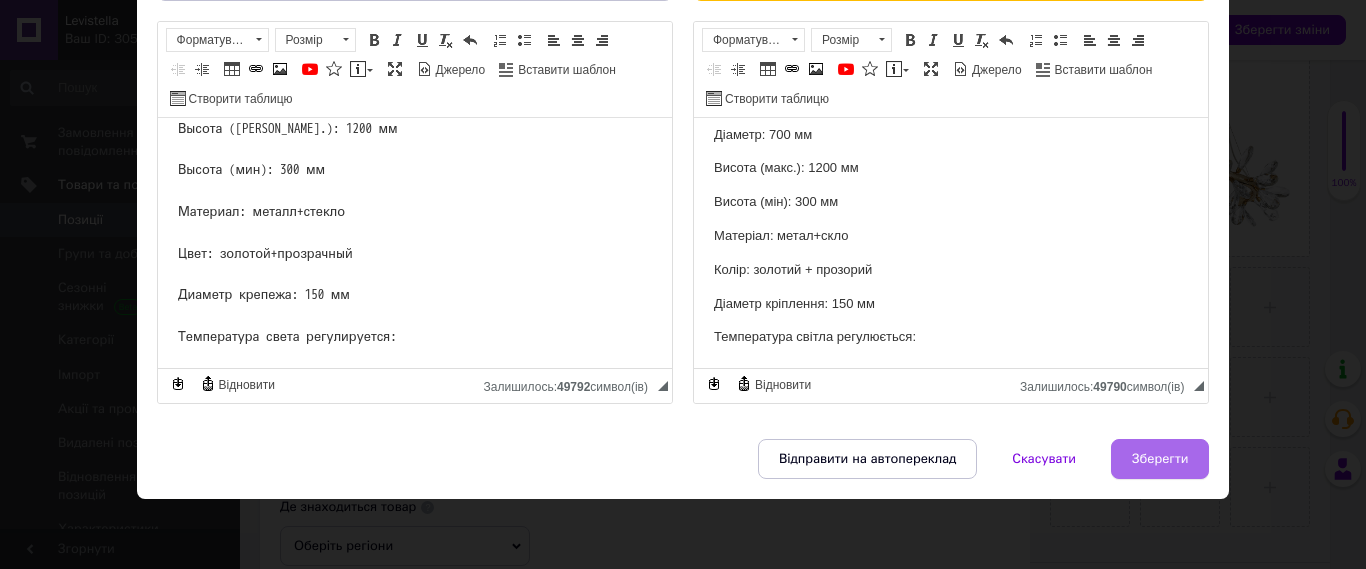 type on "Золота світлодіодна люстра 7856601-42 (700)FGD+CL" 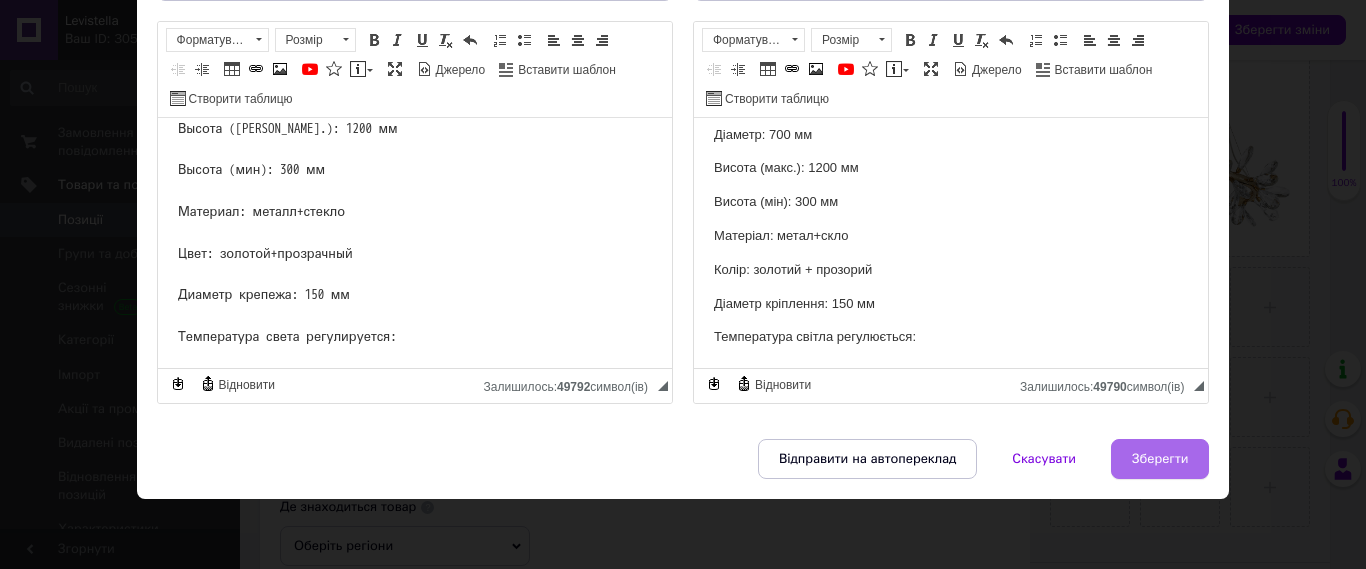 click on "Зберегти" at bounding box center (1160, 459) 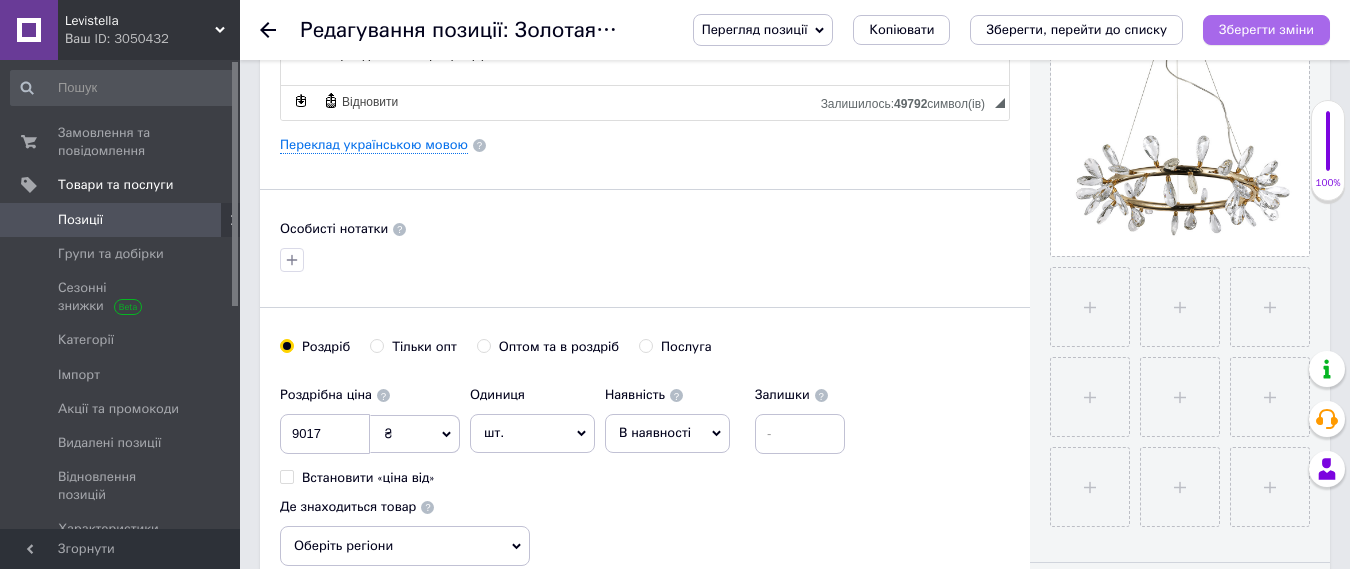 click on "Зберегти зміни" at bounding box center [1266, 30] 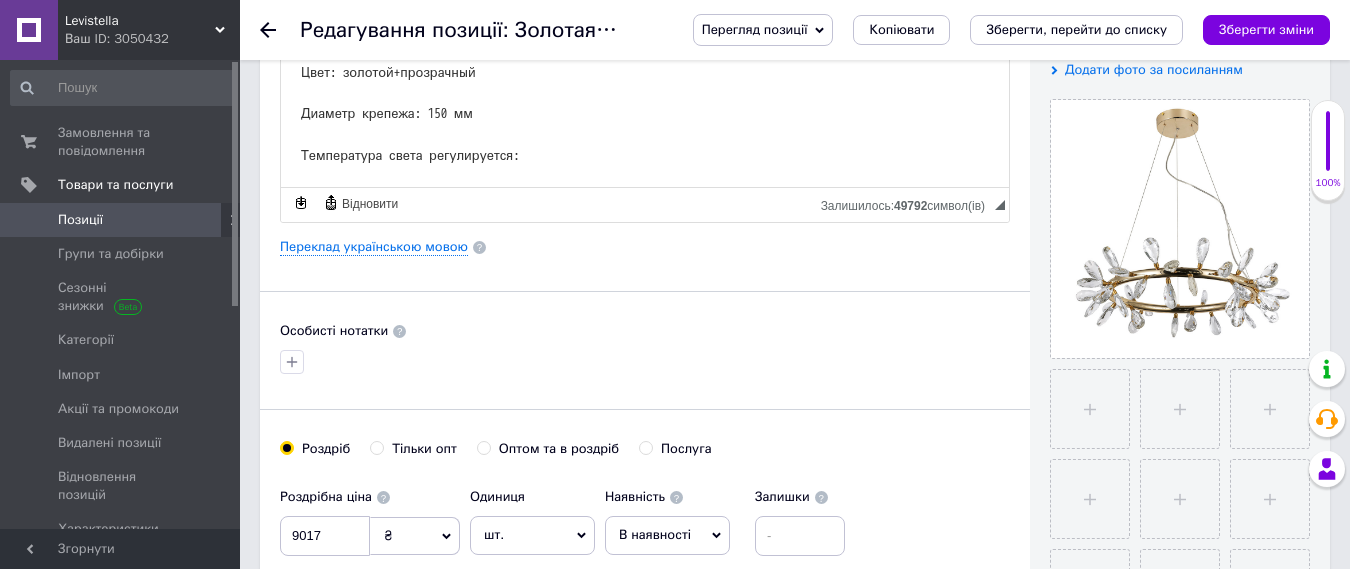 scroll, scrollTop: 0, scrollLeft: 0, axis: both 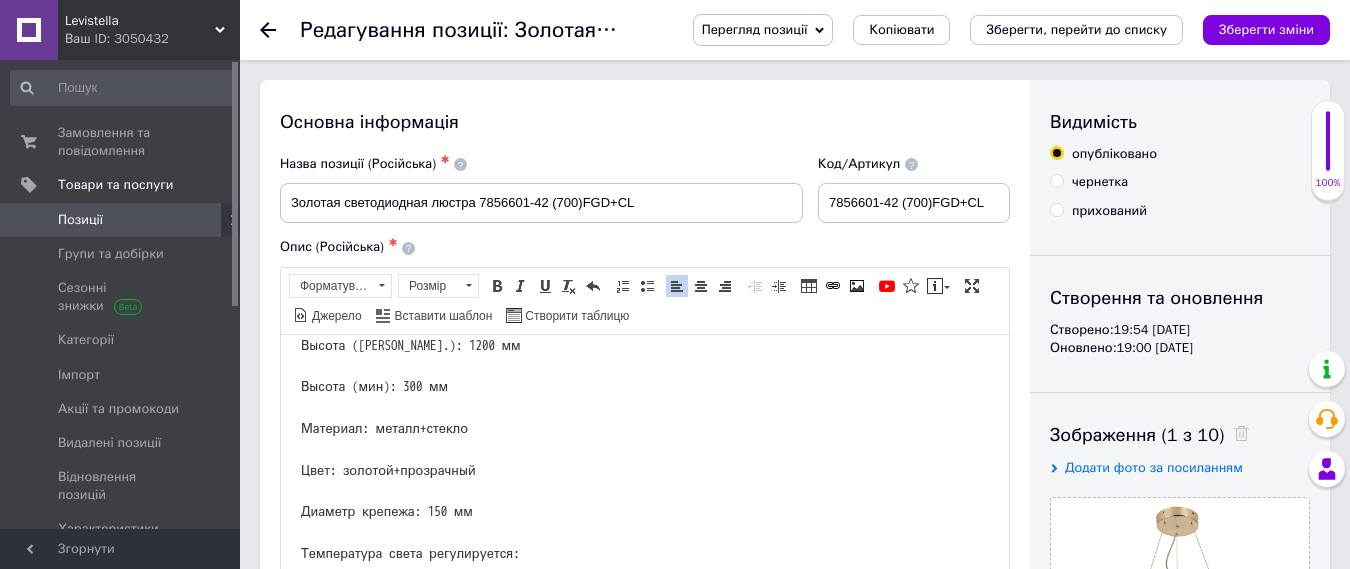 click on "Источник света: LED
Мощность: 40W
Диаметр: 700 мм
Высота ([PERSON_NAME].): 1200 мм
Высота (мин): 300 мм
Материал: металл+стекло
Цвет: золотой+прозрачный
Диаметр крепежа: 150 мм
Температура света регулируется:" at bounding box center [645, 387] 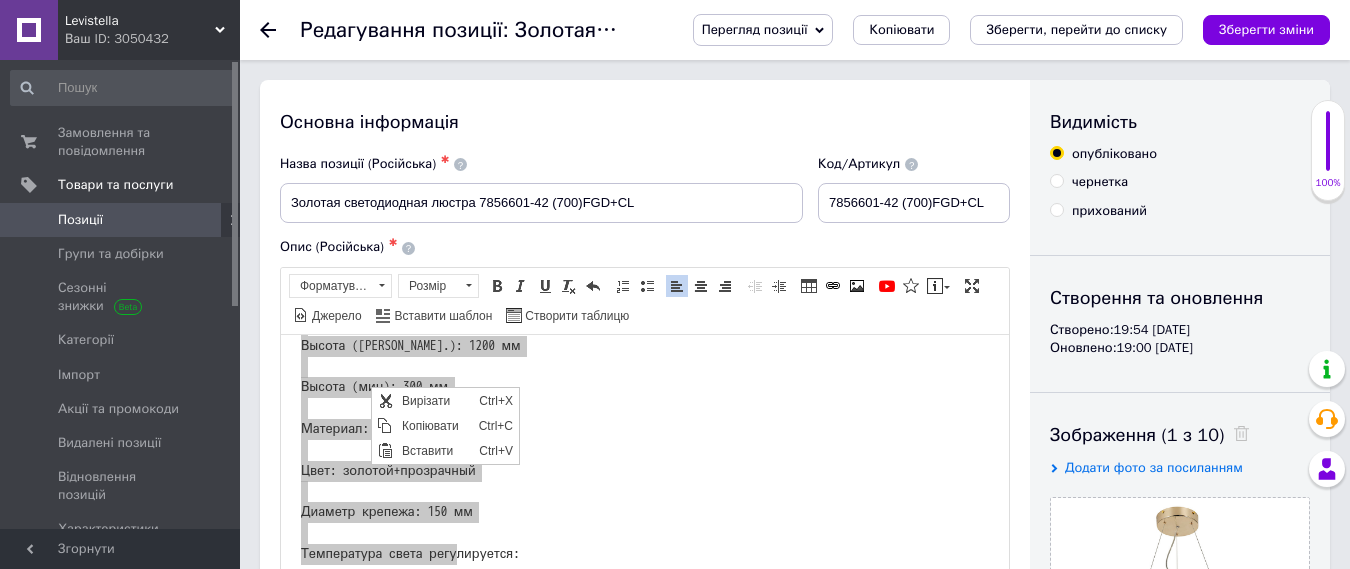 scroll, scrollTop: 0, scrollLeft: 0, axis: both 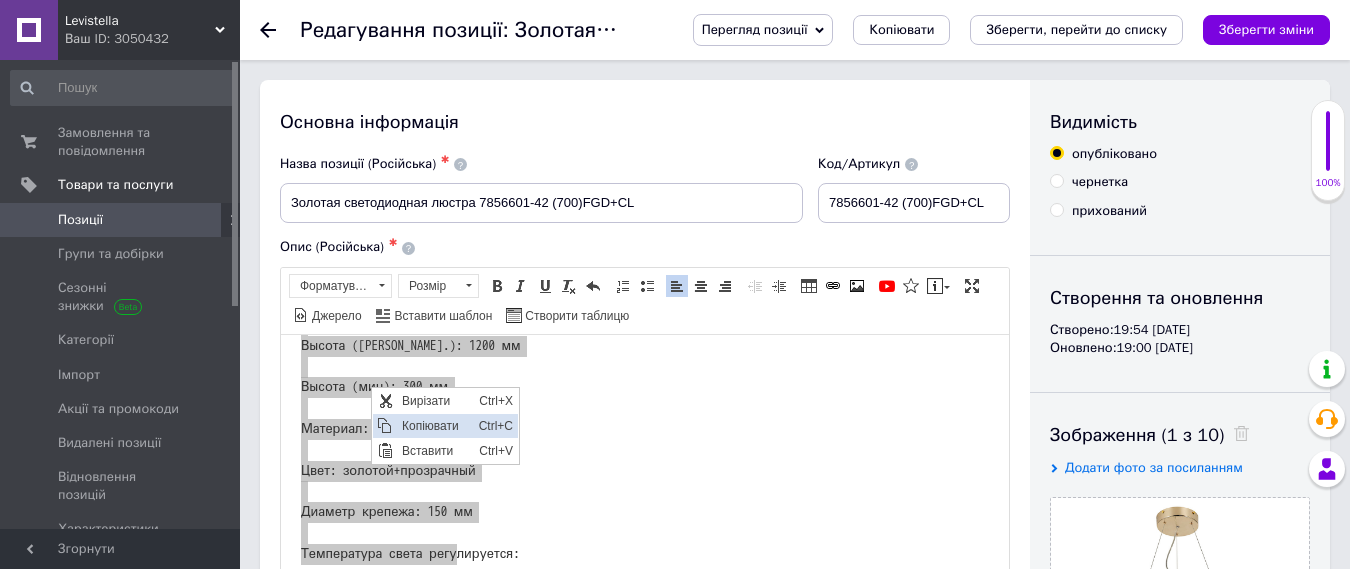 click on "Копіювати" at bounding box center [435, 425] 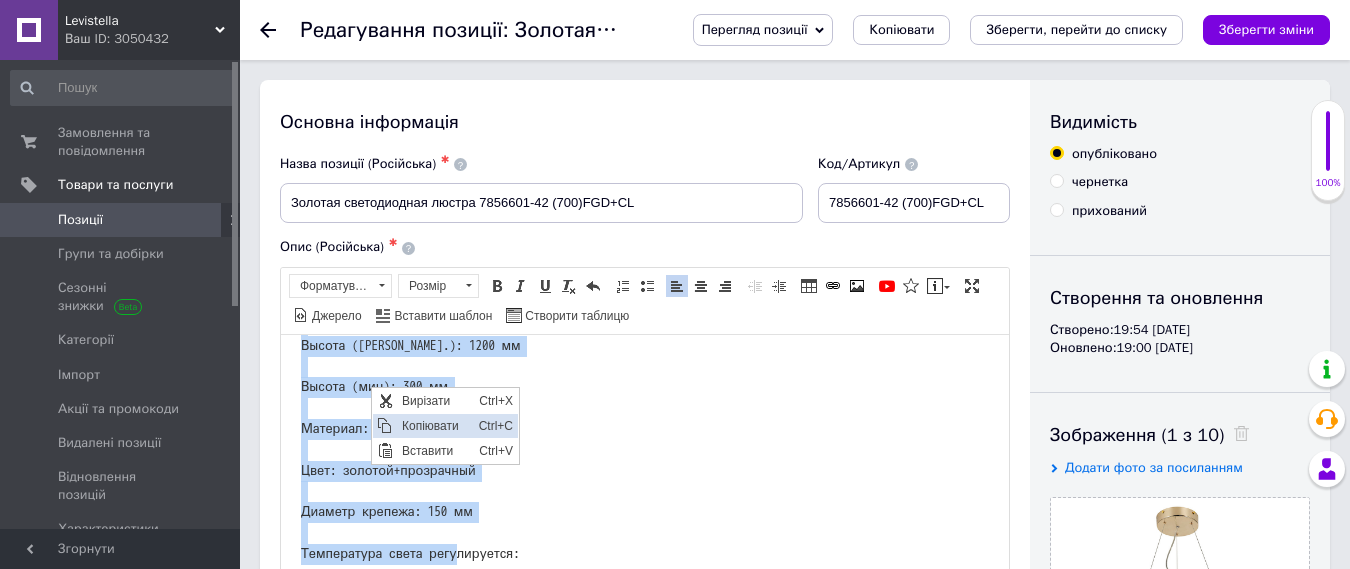 copy on "Источник света: LED
Мощность: 40W
Диаметр: 700 мм
Высота ([PERSON_NAME].): 1200 мм
Высота (мин): 300 мм
Материал: металл+стекло
Цвет: золотой+прозрачный
Диаметр крепежа: 150 мм
Температура света регулируется:" 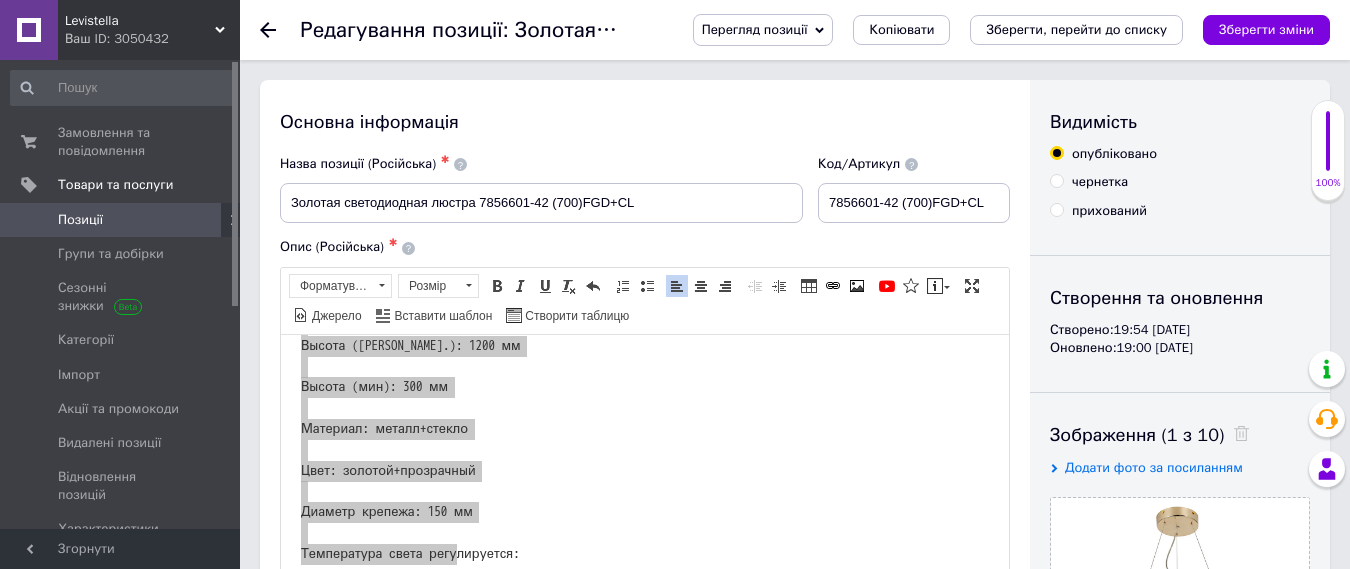 click 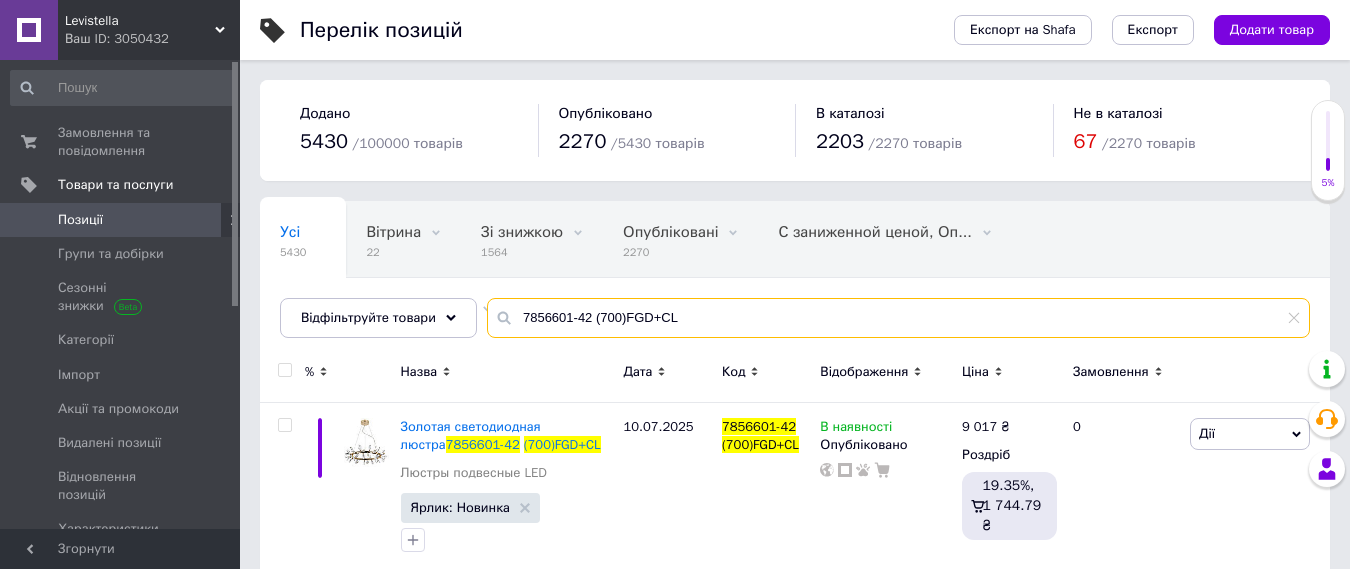 drag, startPoint x: 677, startPoint y: 321, endPoint x: 440, endPoint y: 345, distance: 238.2121 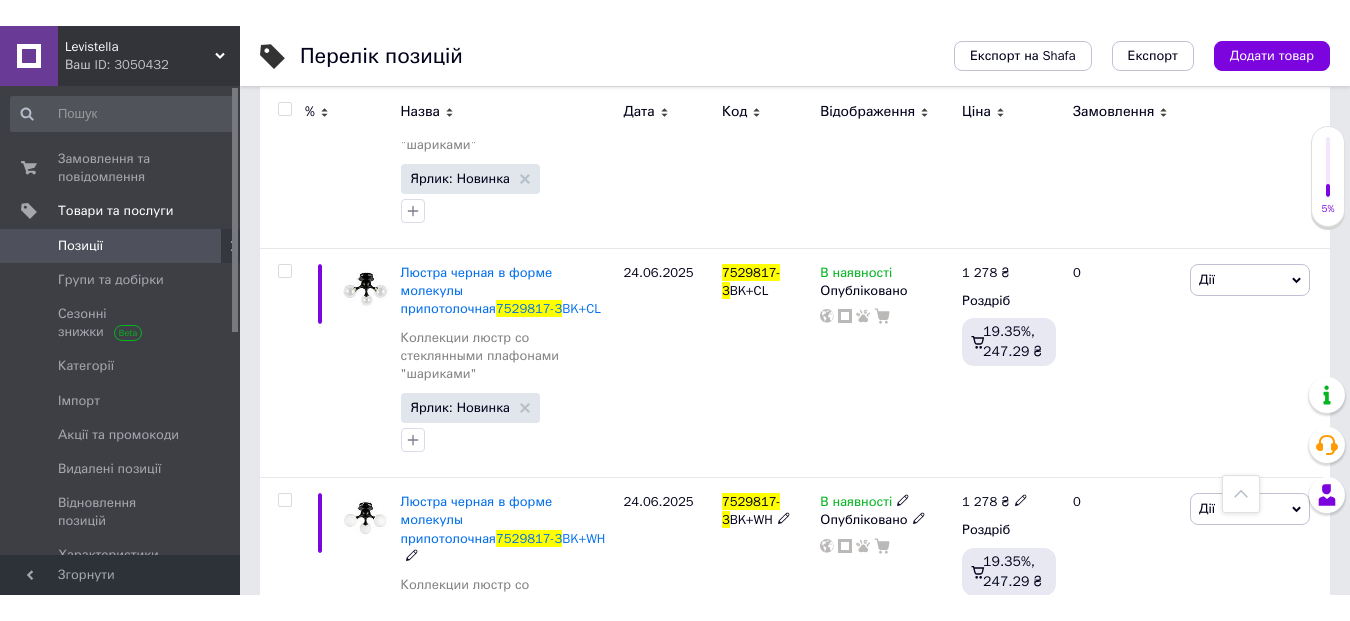 scroll, scrollTop: 728, scrollLeft: 0, axis: vertical 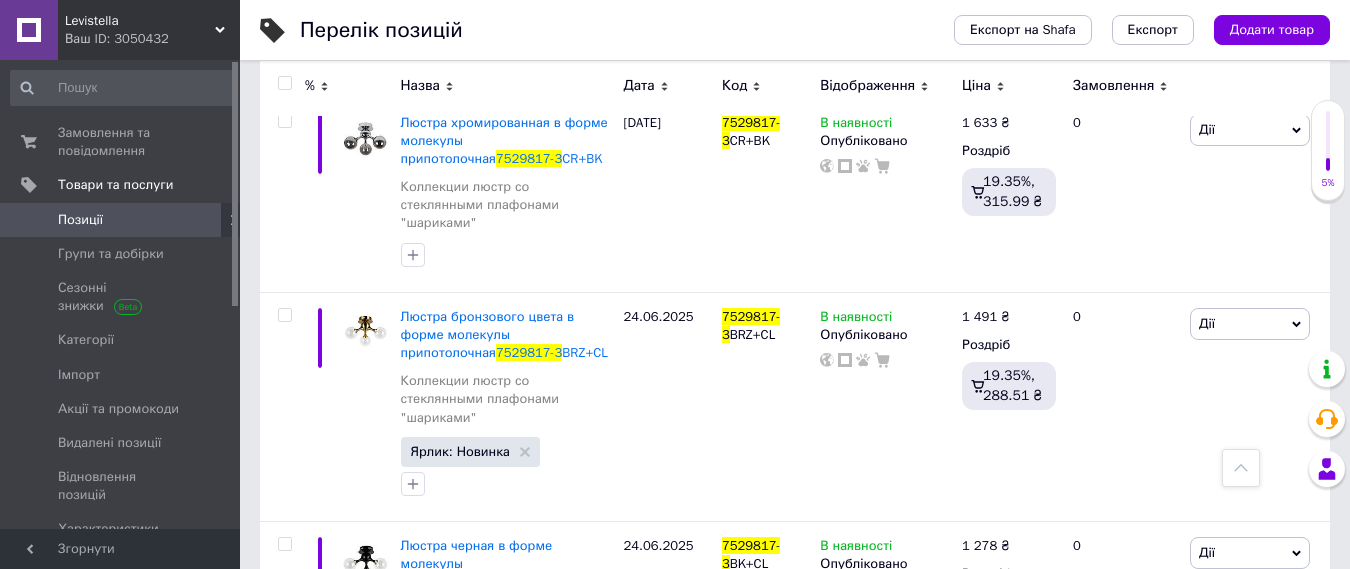 type on "7529817-3" 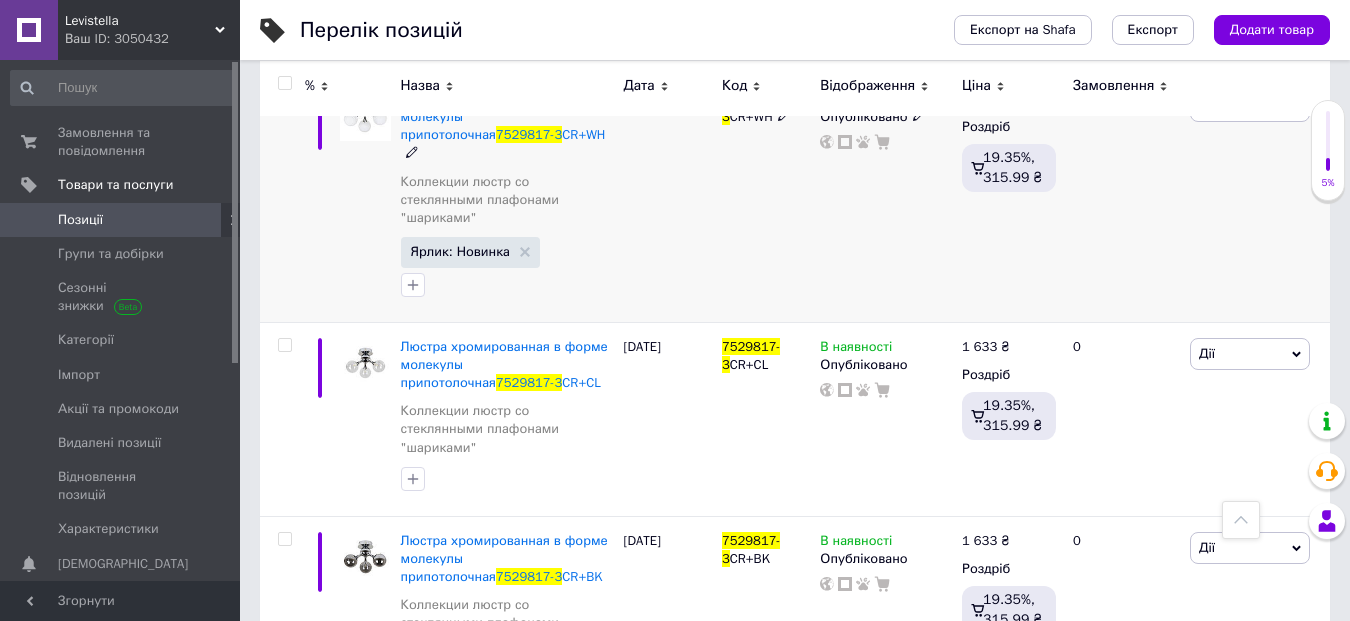 scroll, scrollTop: 228, scrollLeft: 0, axis: vertical 